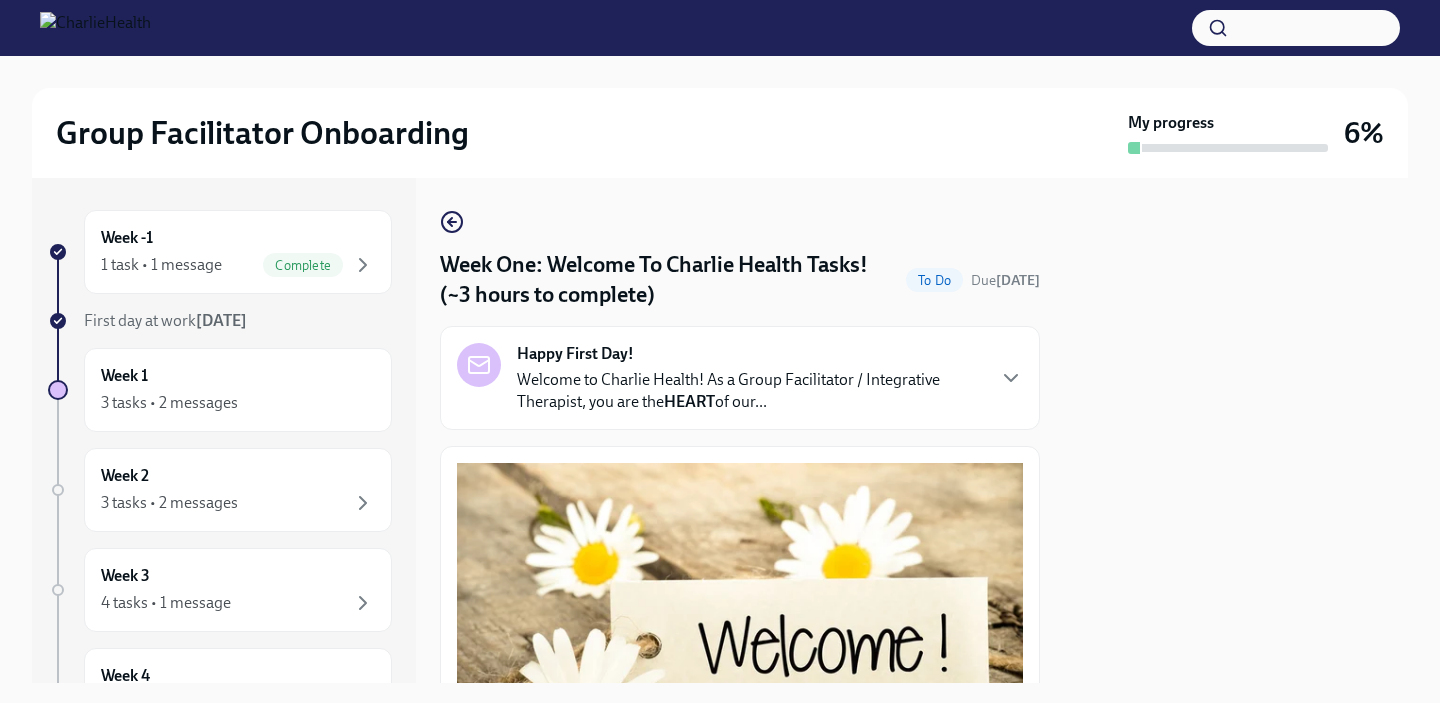 scroll, scrollTop: 0, scrollLeft: 0, axis: both 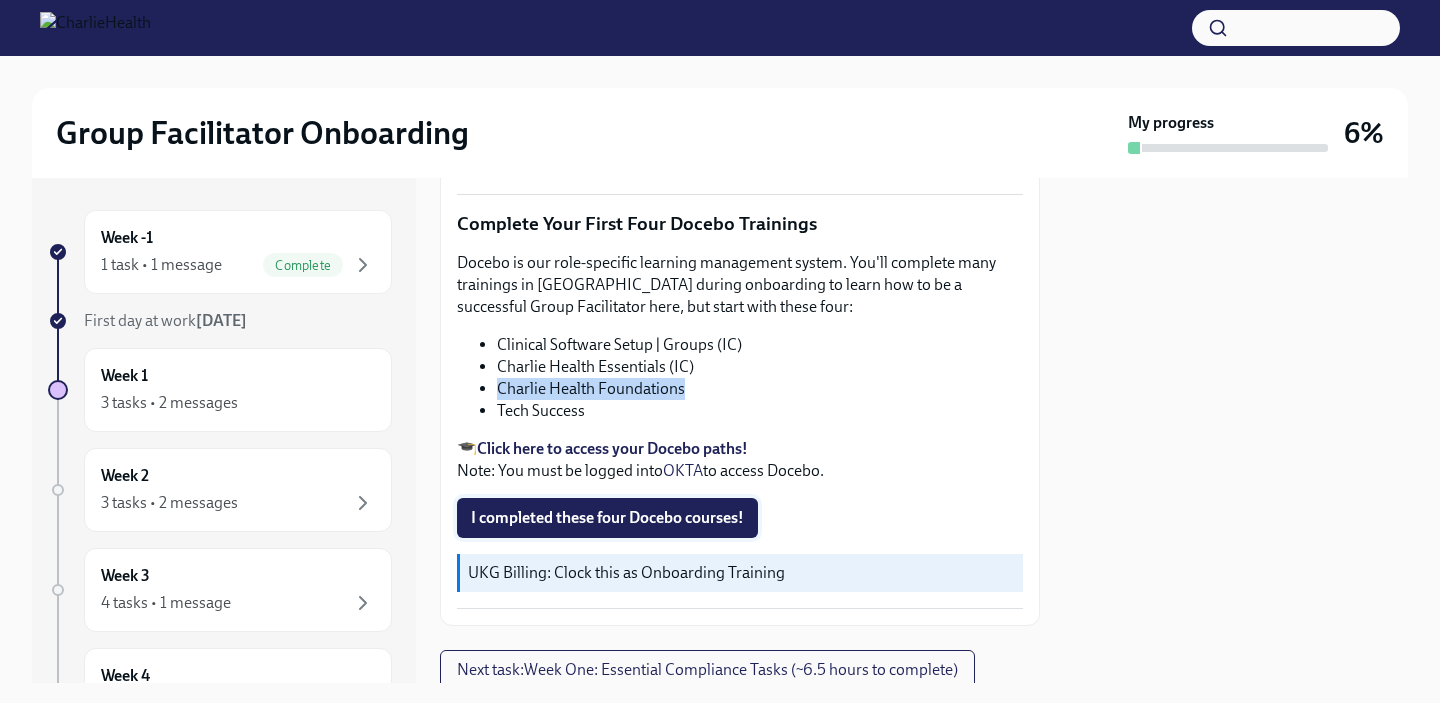 click on "I completed these four Docebo courses!" at bounding box center [607, 518] 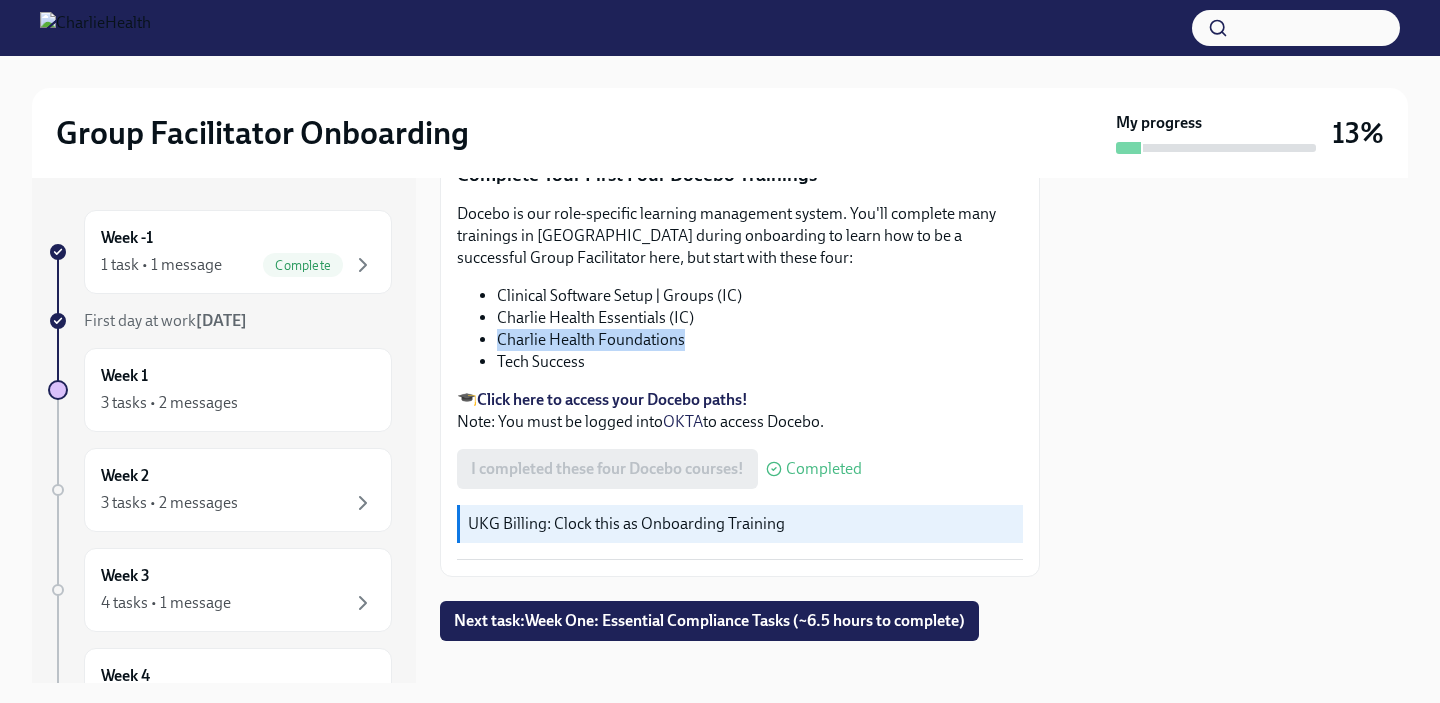 scroll, scrollTop: 2651, scrollLeft: 0, axis: vertical 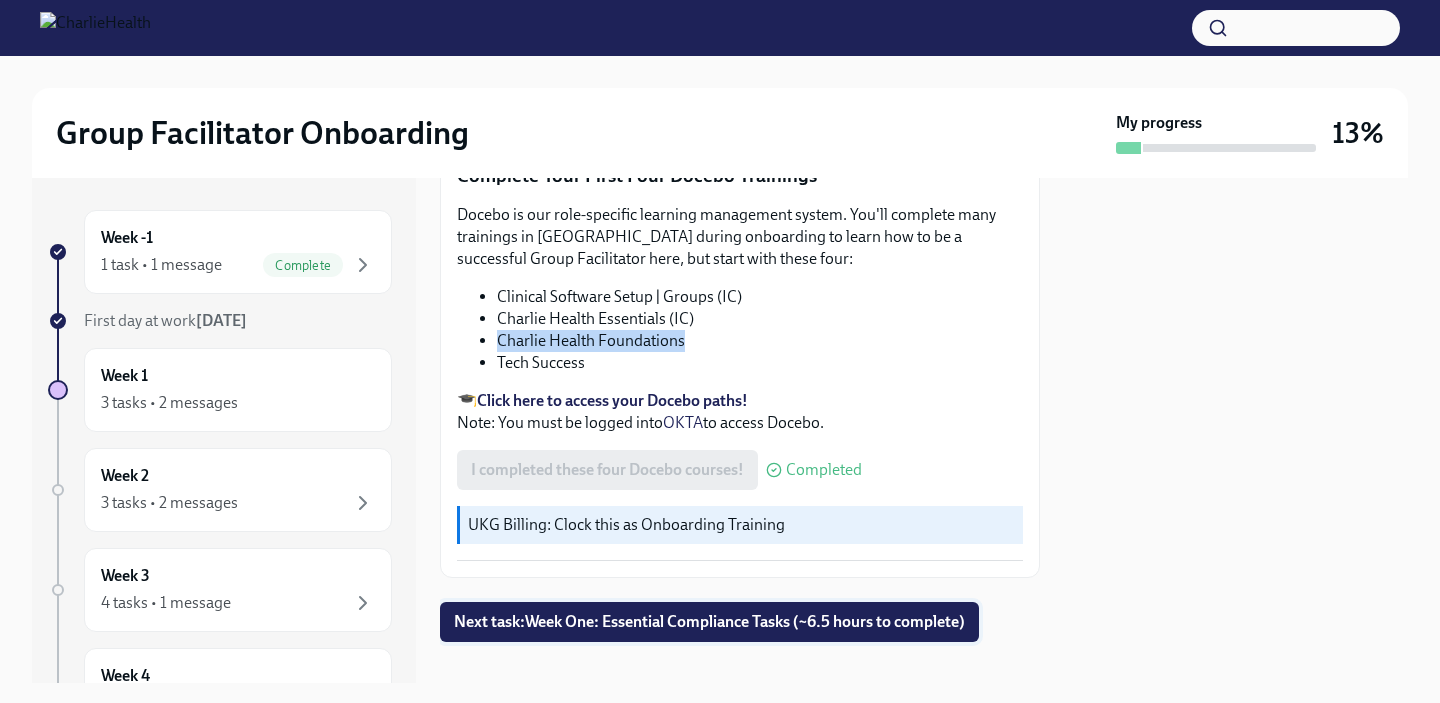 click on "Next task :  Week One: Essential Compliance Tasks (~6.5 hours to complete)" at bounding box center [709, 622] 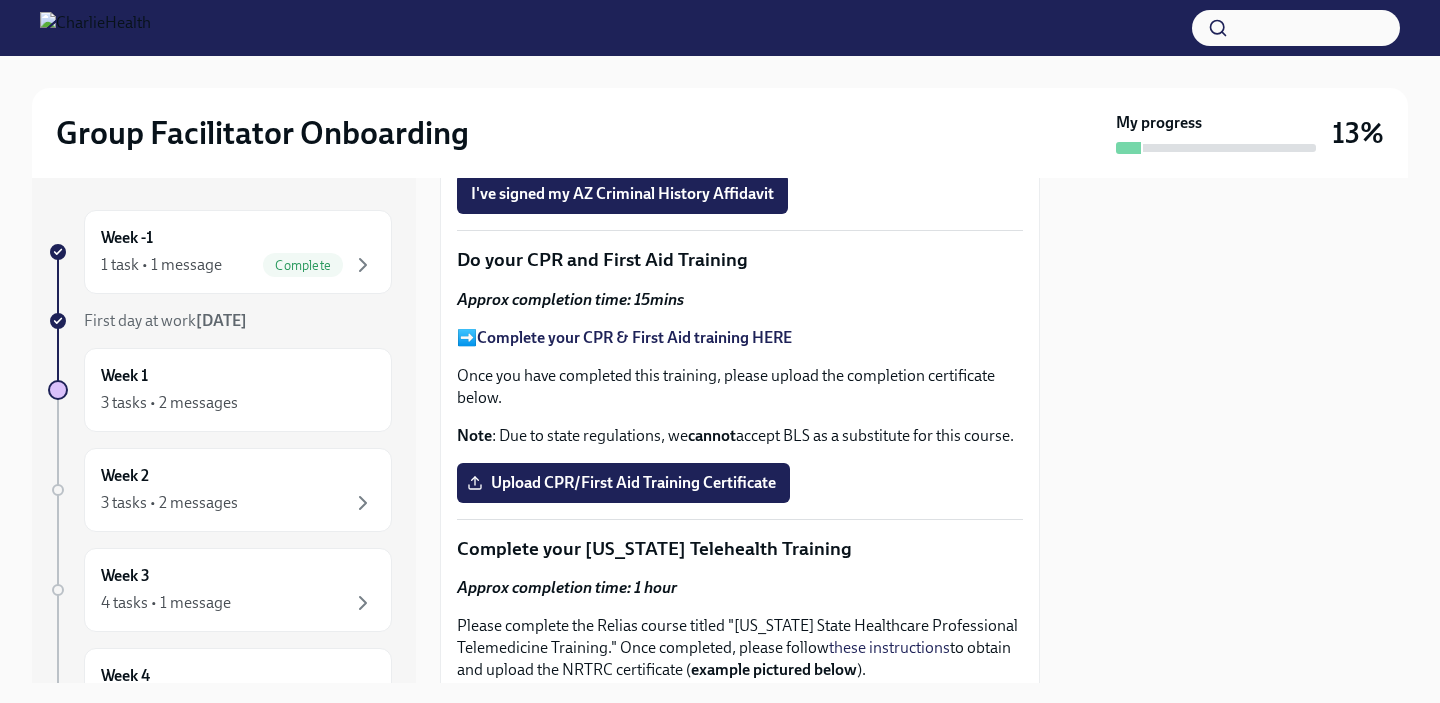 scroll, scrollTop: 0, scrollLeft: 0, axis: both 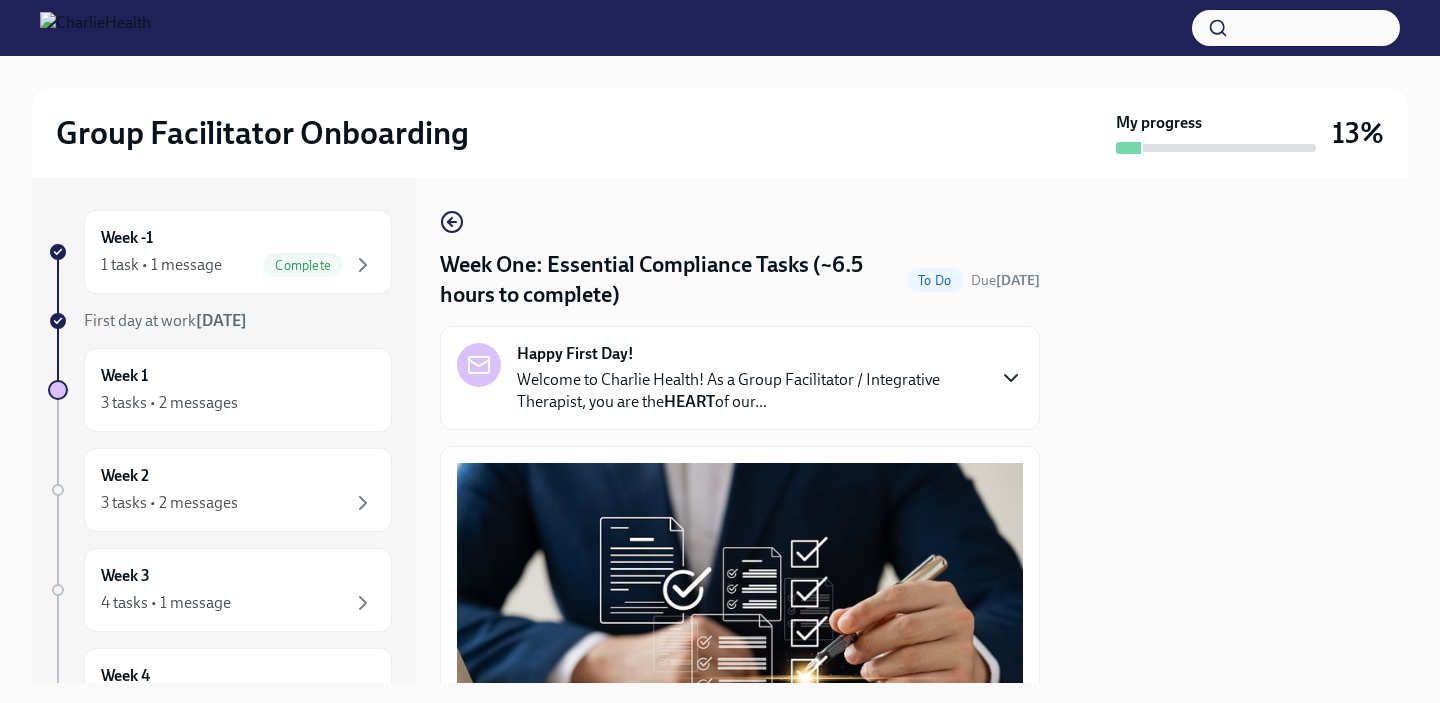 click 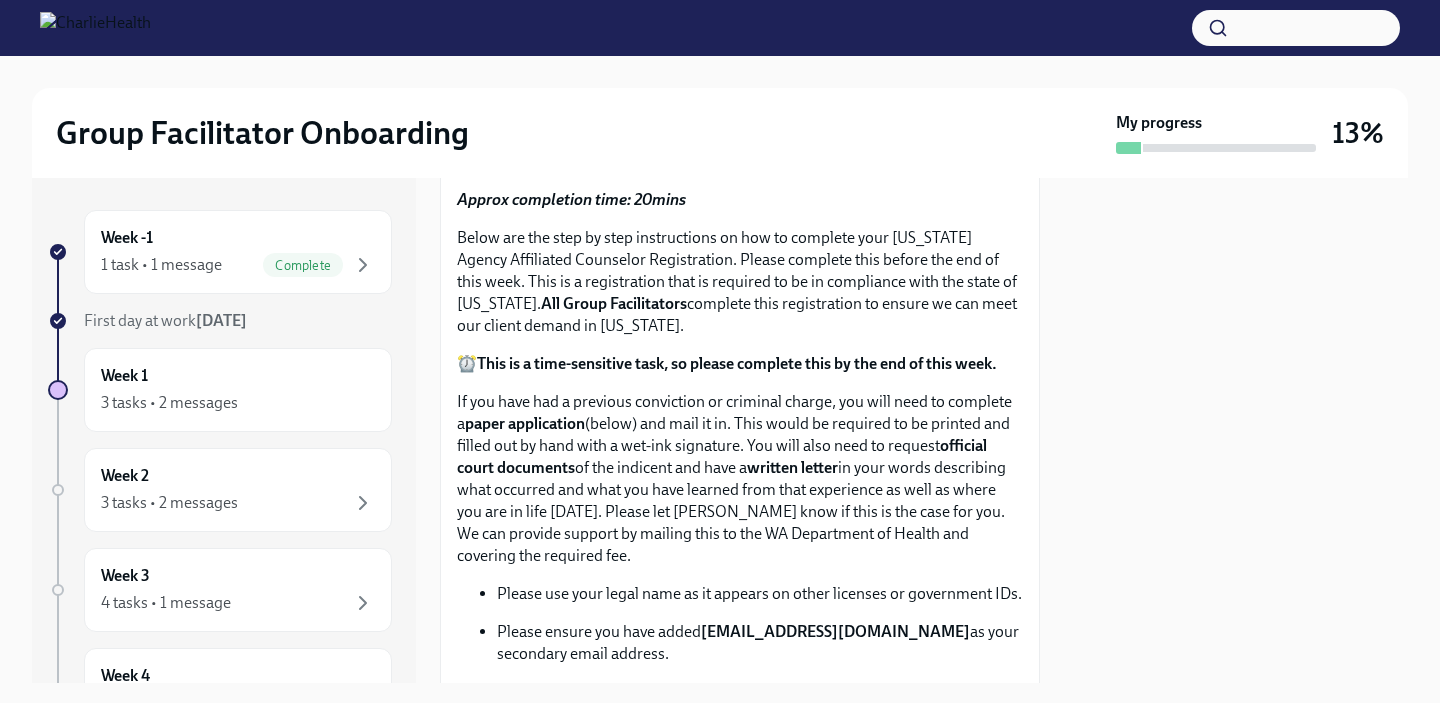 scroll, scrollTop: 1541, scrollLeft: 0, axis: vertical 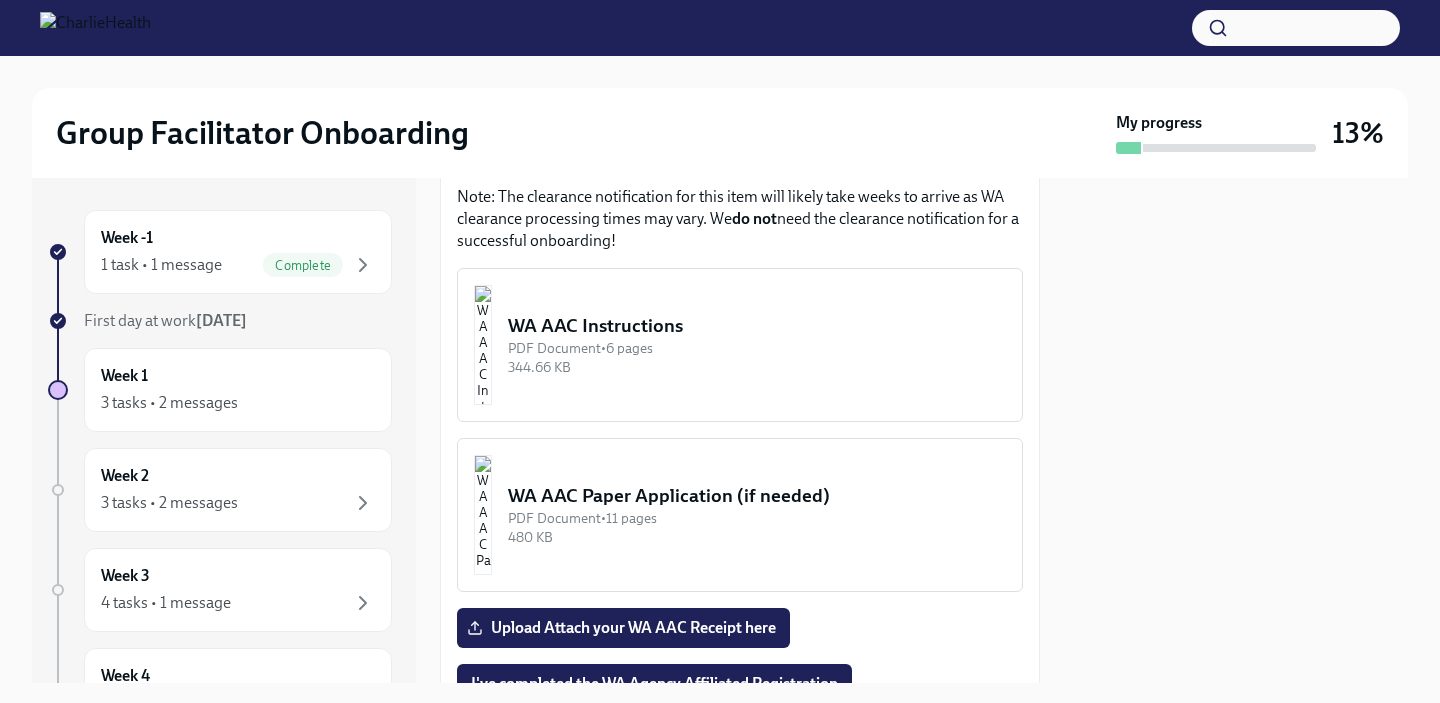 click on "WA AAC Instructions" at bounding box center (757, 326) 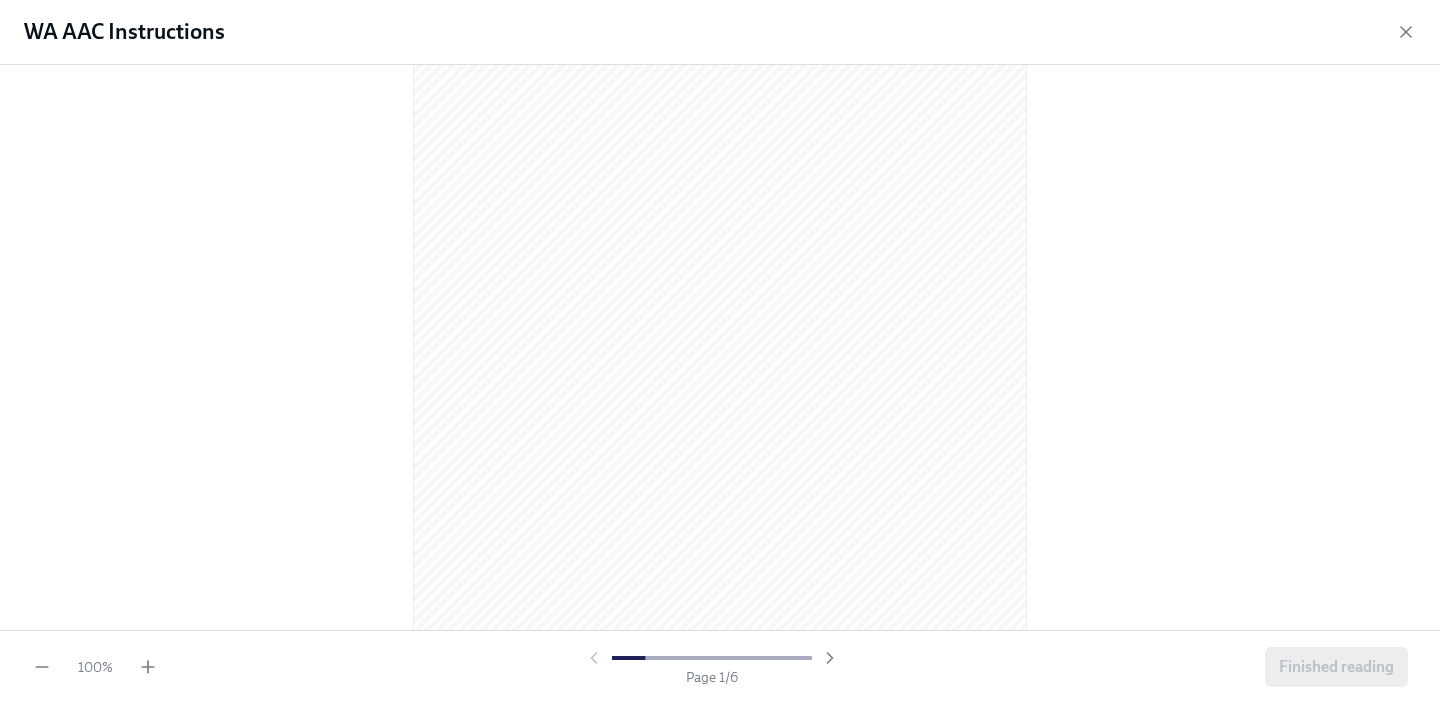 scroll, scrollTop: 239, scrollLeft: 0, axis: vertical 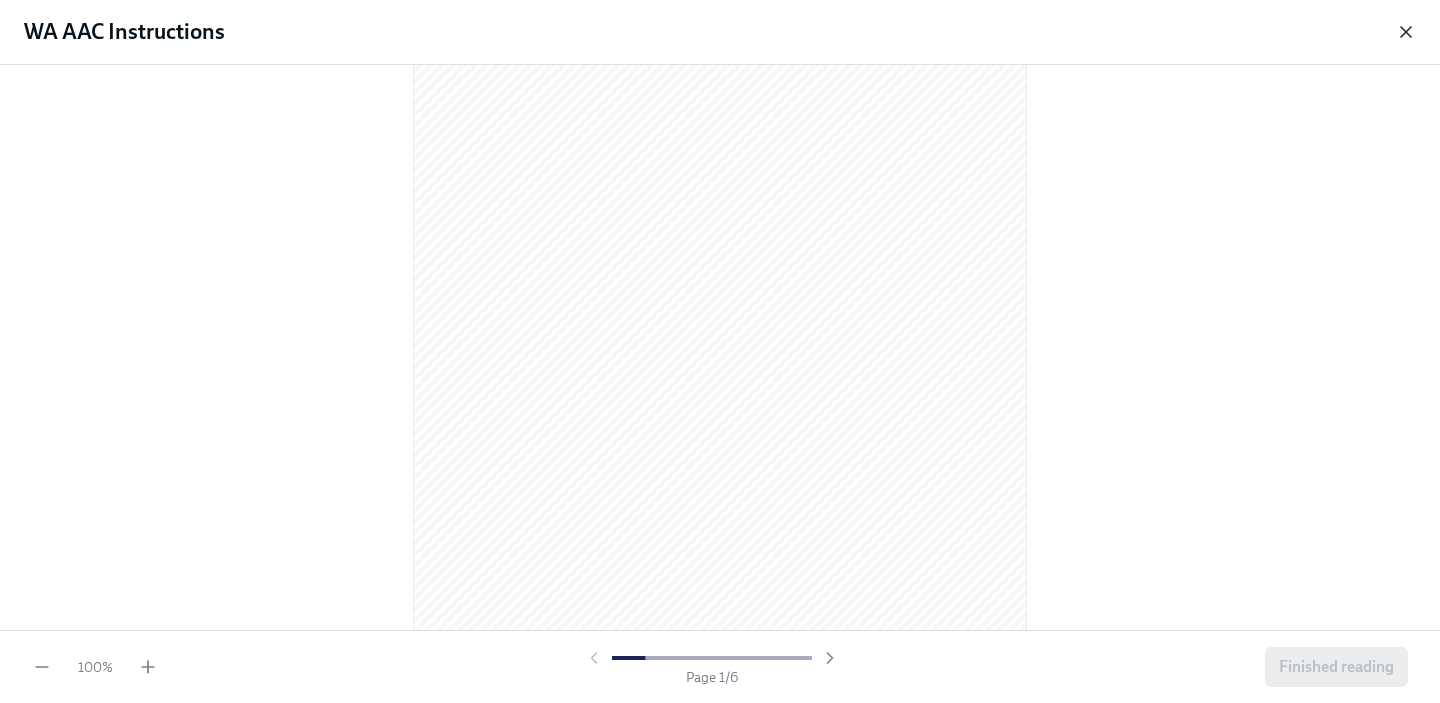 click 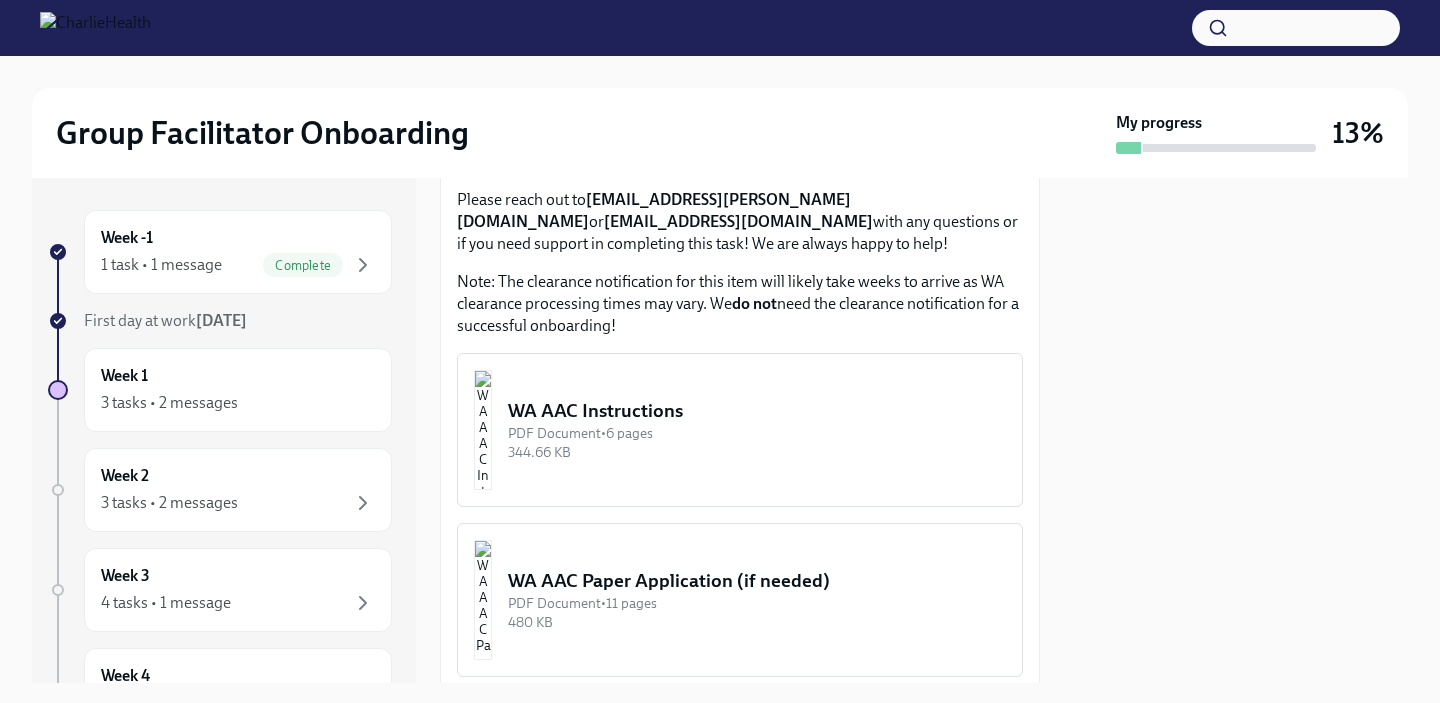 scroll, scrollTop: 2413, scrollLeft: 0, axis: vertical 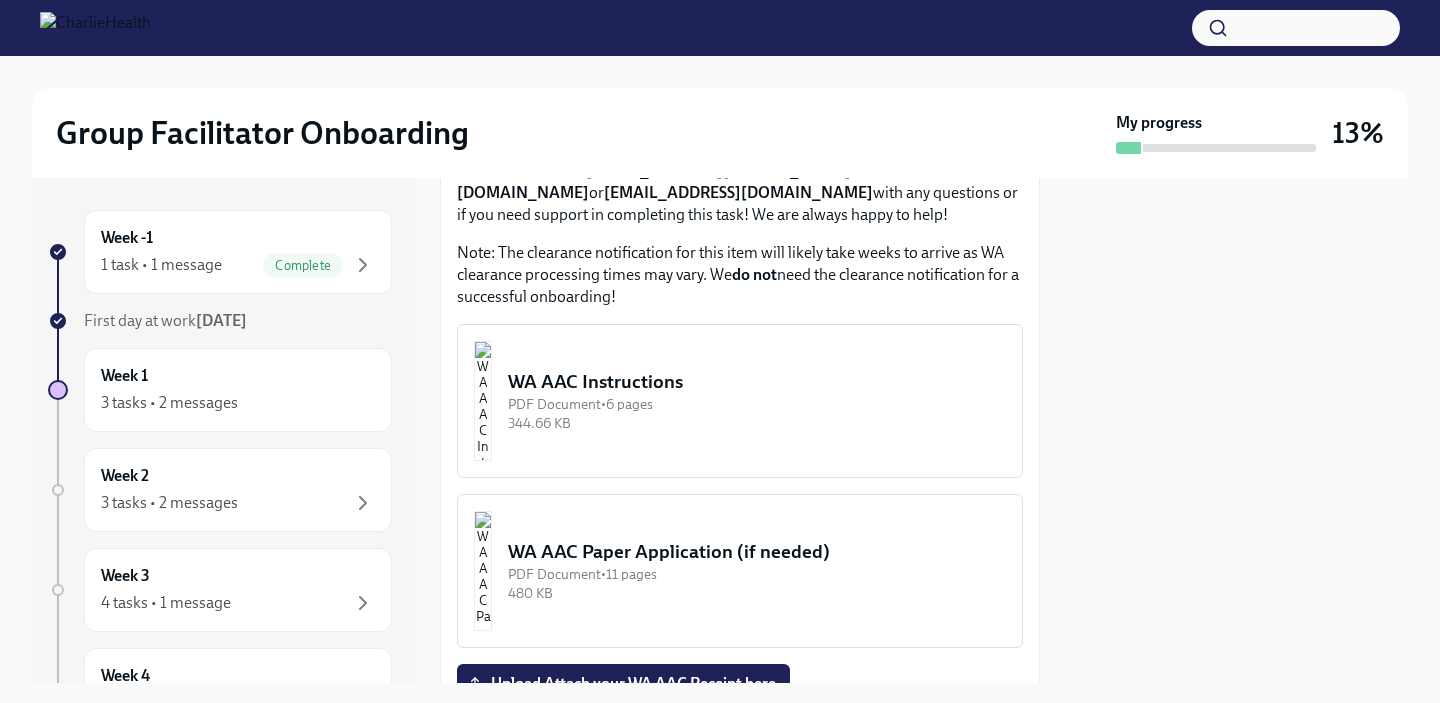click on "WA AAC Instructions" at bounding box center (757, 382) 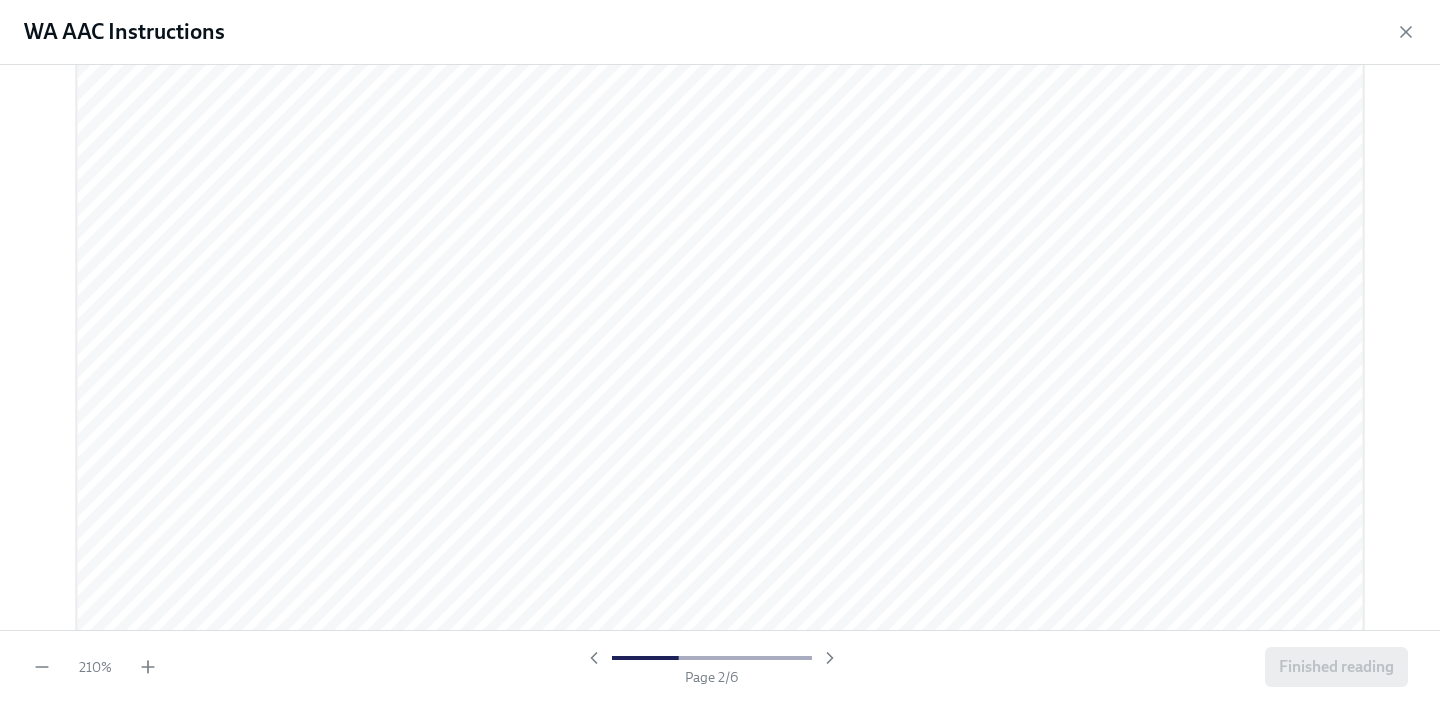 scroll, scrollTop: 2012, scrollLeft: 0, axis: vertical 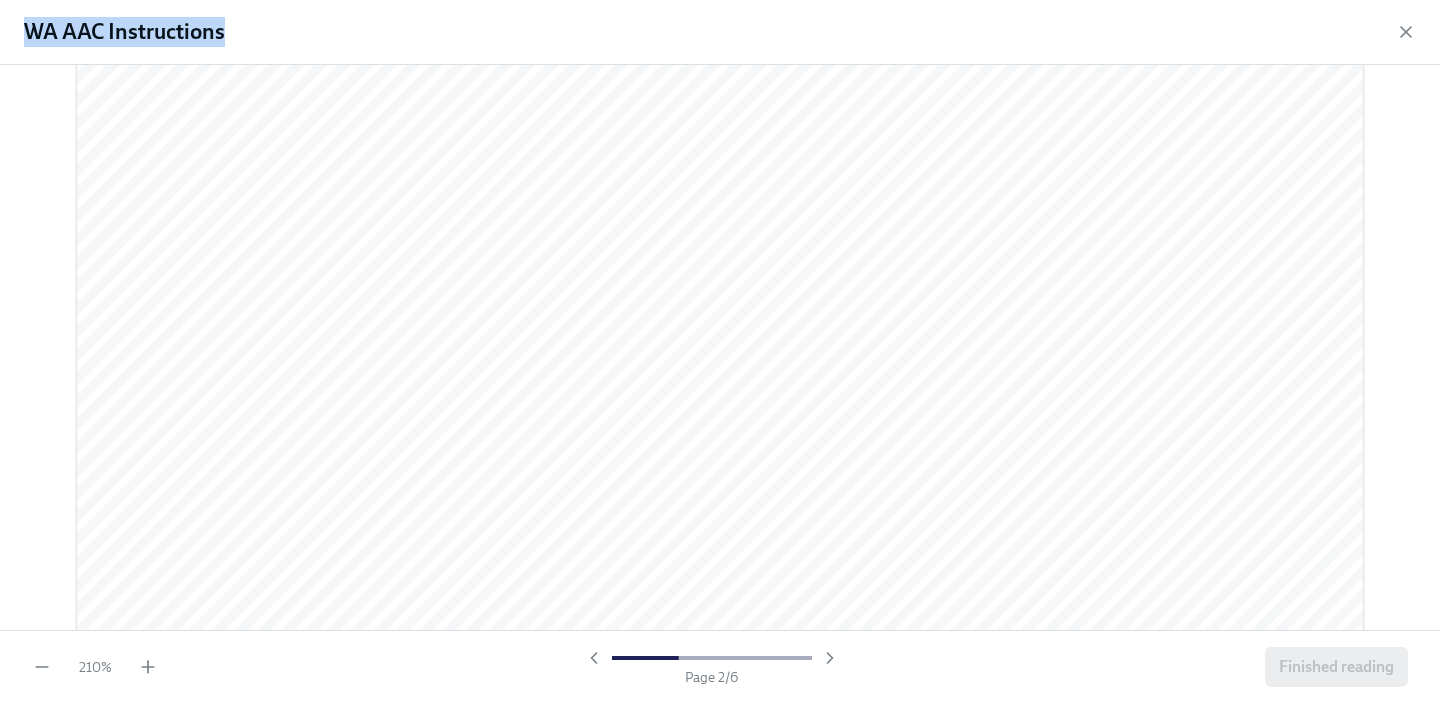 drag, startPoint x: 28, startPoint y: 27, endPoint x: 250, endPoint y: 34, distance: 222.11034 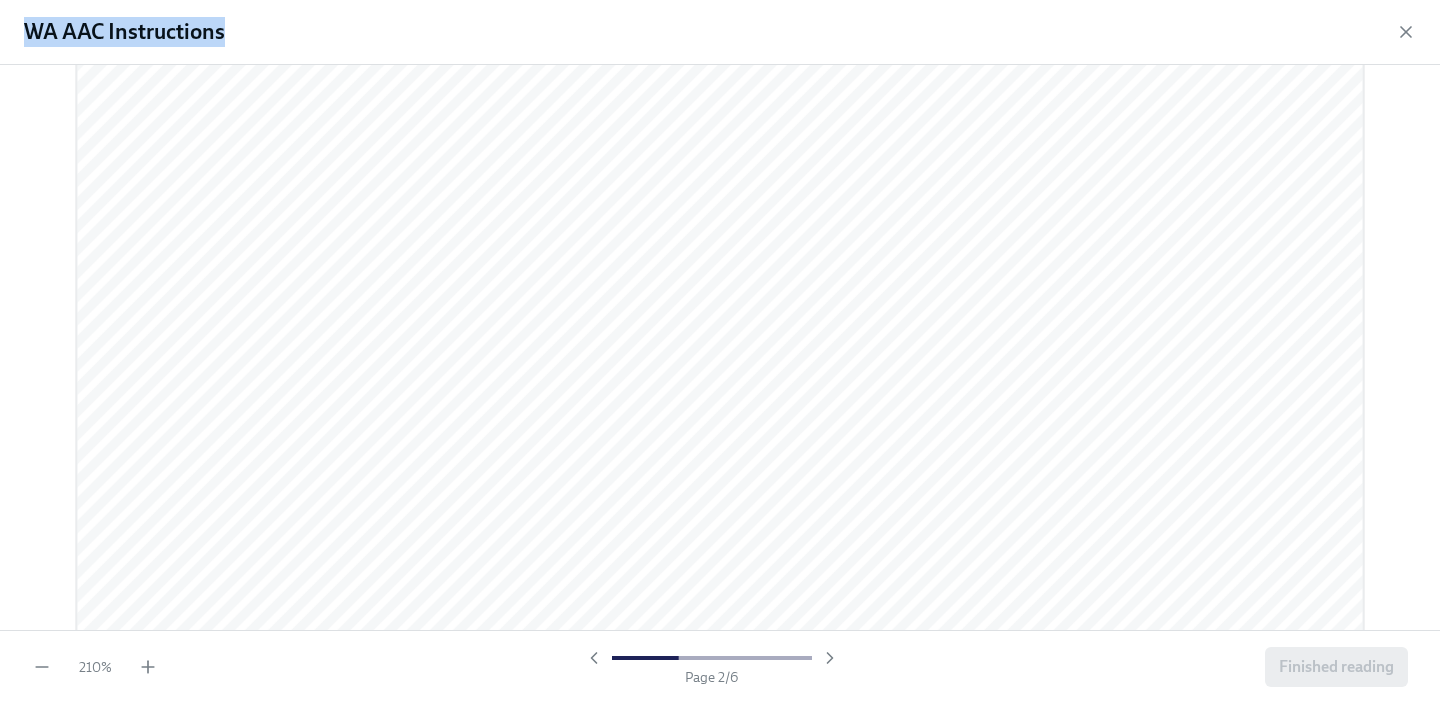 scroll, scrollTop: 2099, scrollLeft: 0, axis: vertical 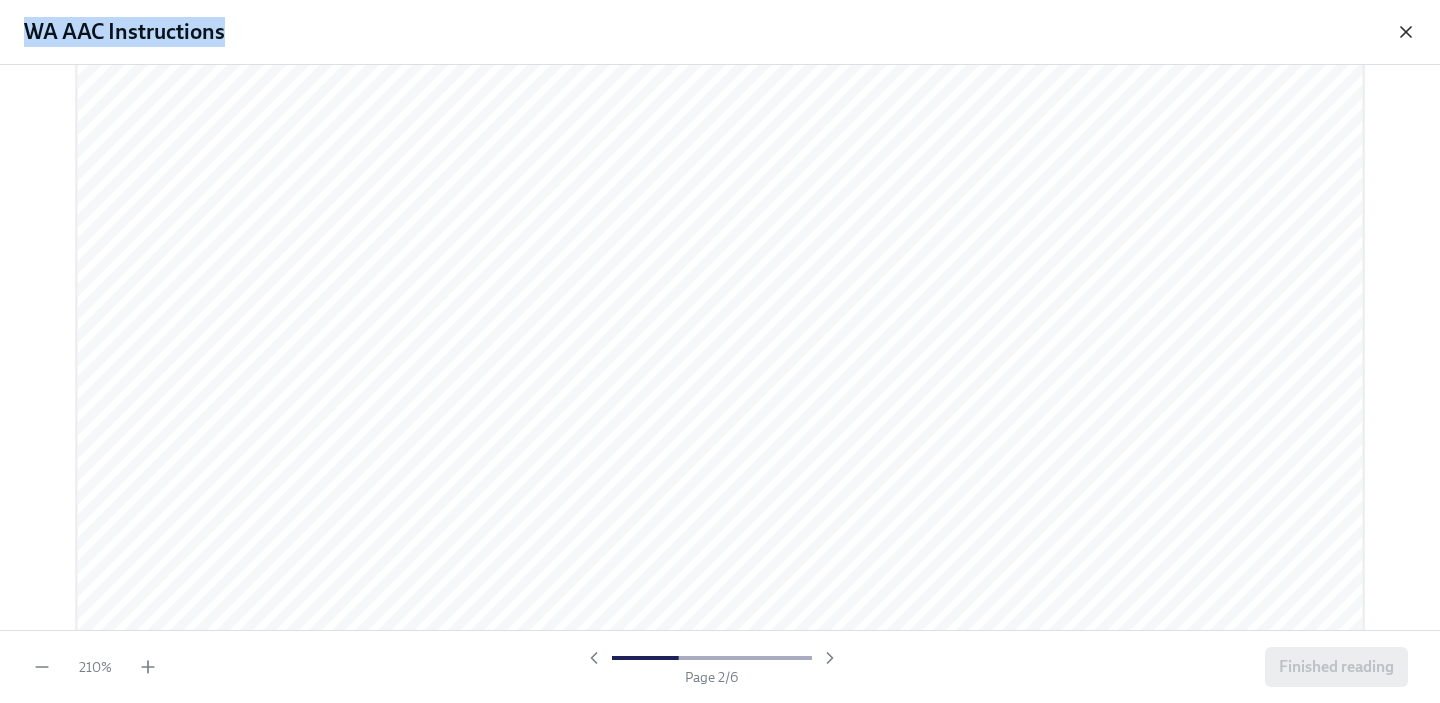 click 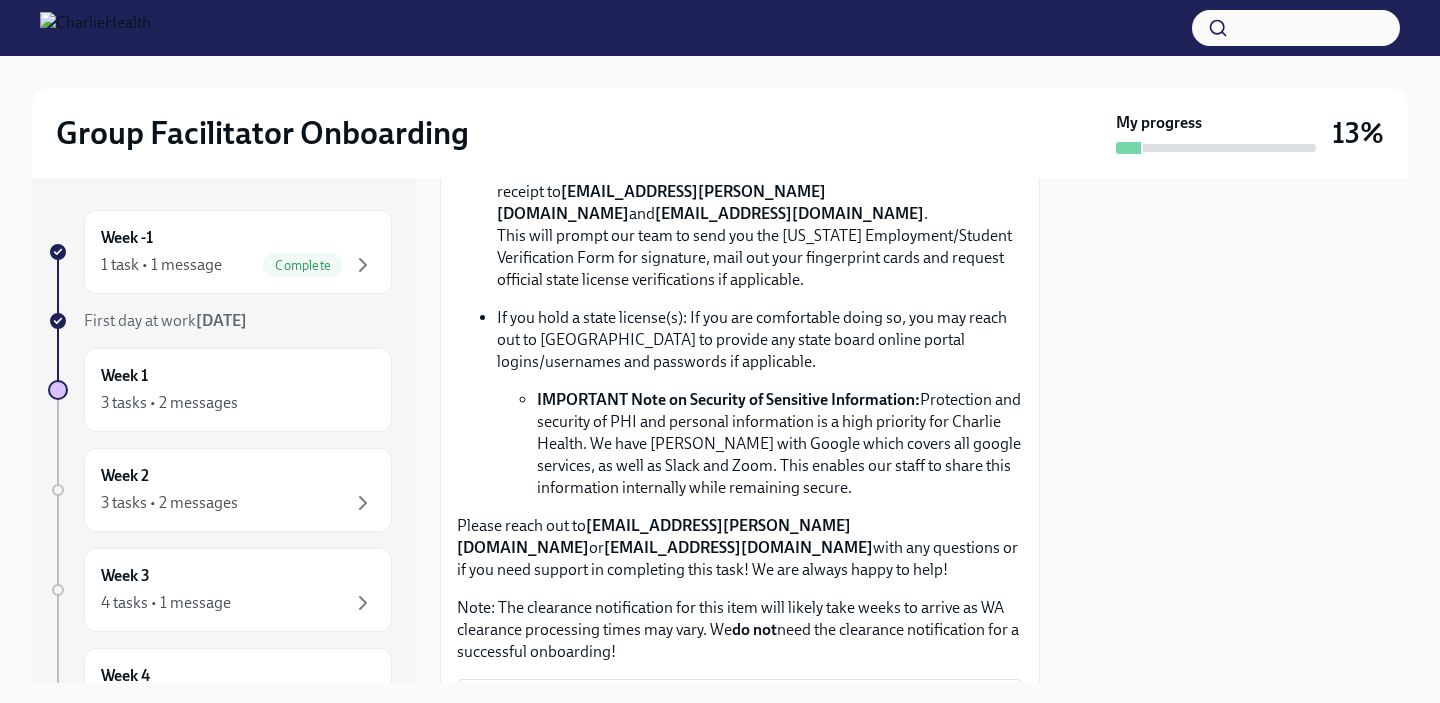 scroll, scrollTop: 2052, scrollLeft: 0, axis: vertical 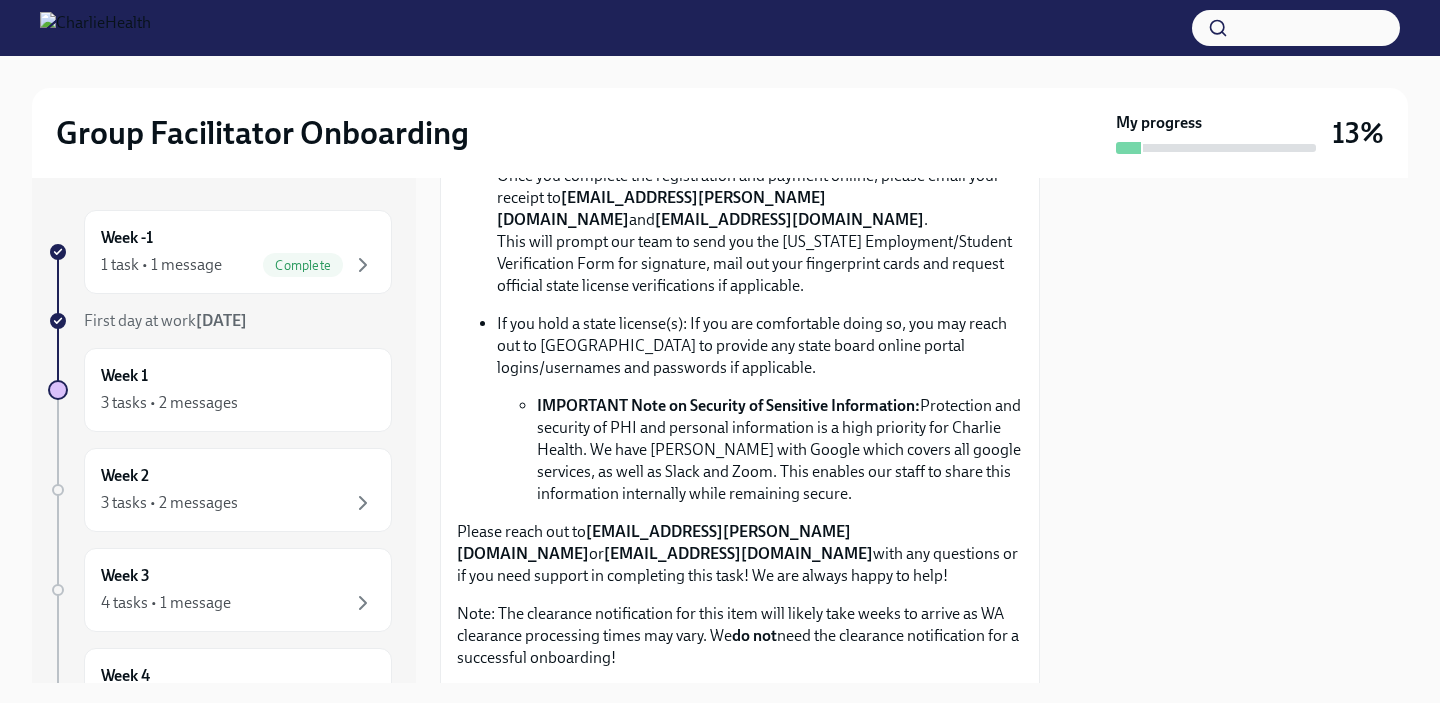 drag, startPoint x: 706, startPoint y: 295, endPoint x: 922, endPoint y: 297, distance: 216.00926 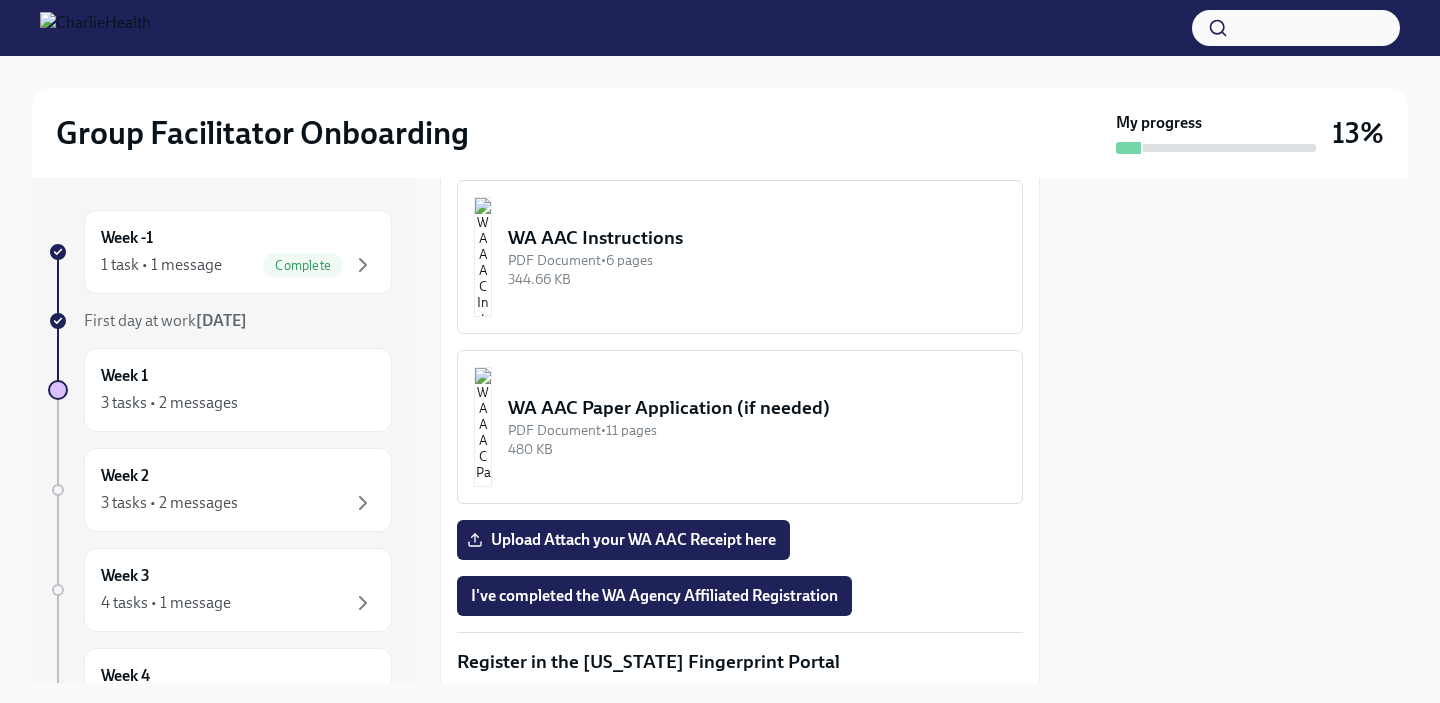 scroll, scrollTop: 2554, scrollLeft: 0, axis: vertical 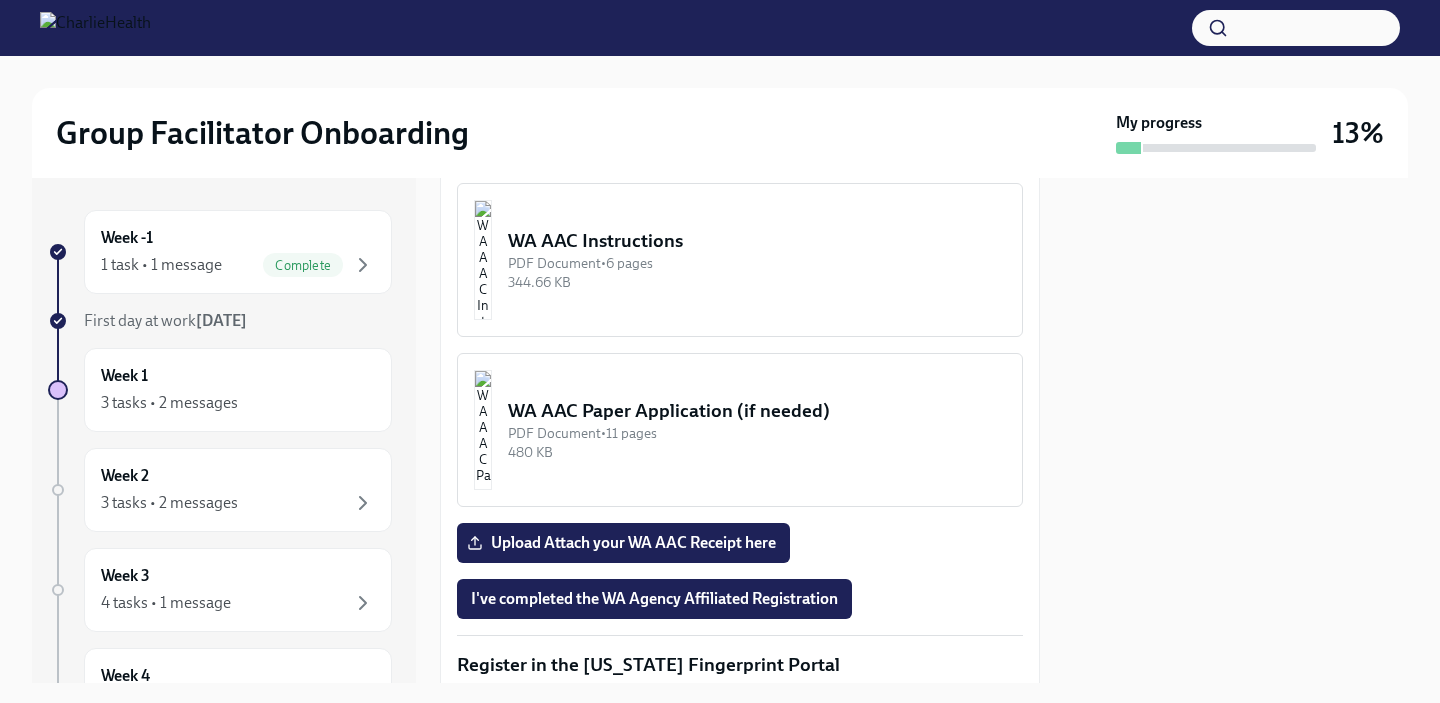 click on "WA AAC Instructions PDF Document  •  6 pages 344.66 KB" at bounding box center [740, 260] 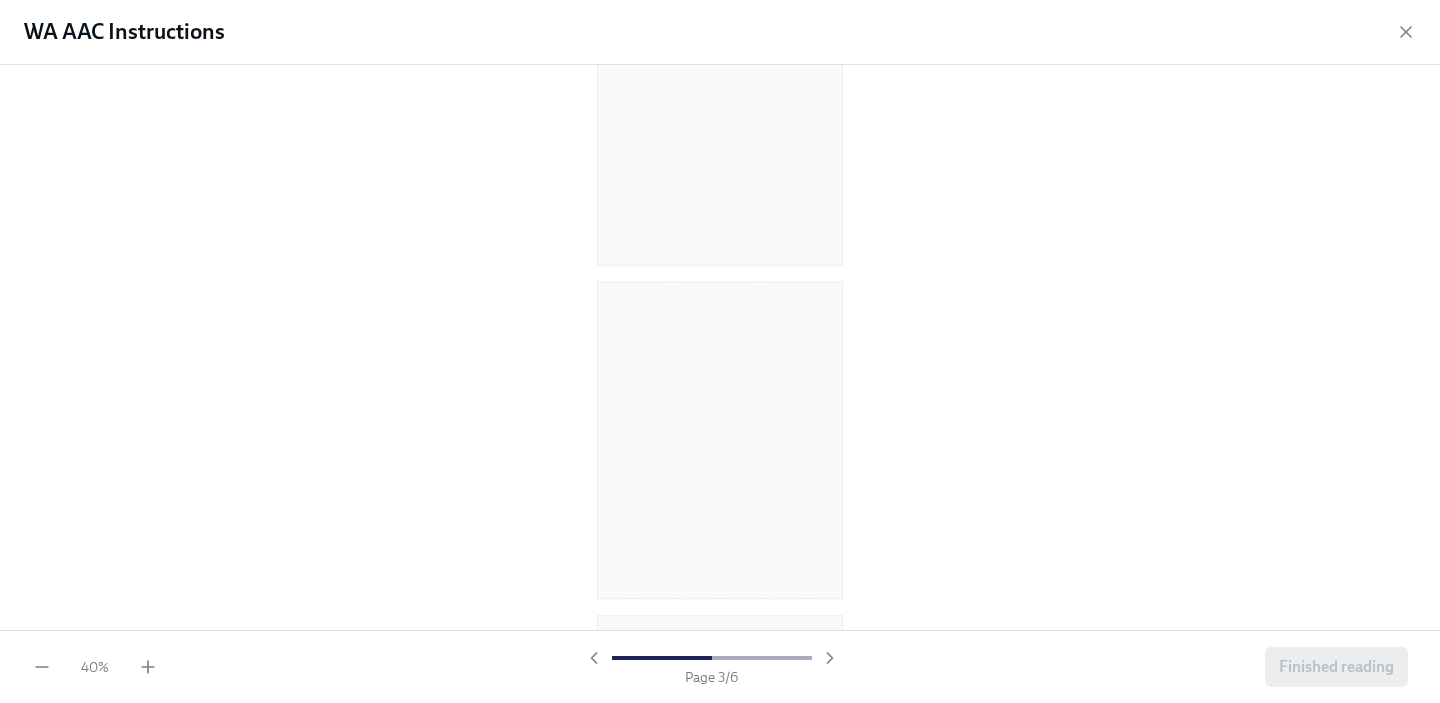 scroll, scrollTop: 0, scrollLeft: 0, axis: both 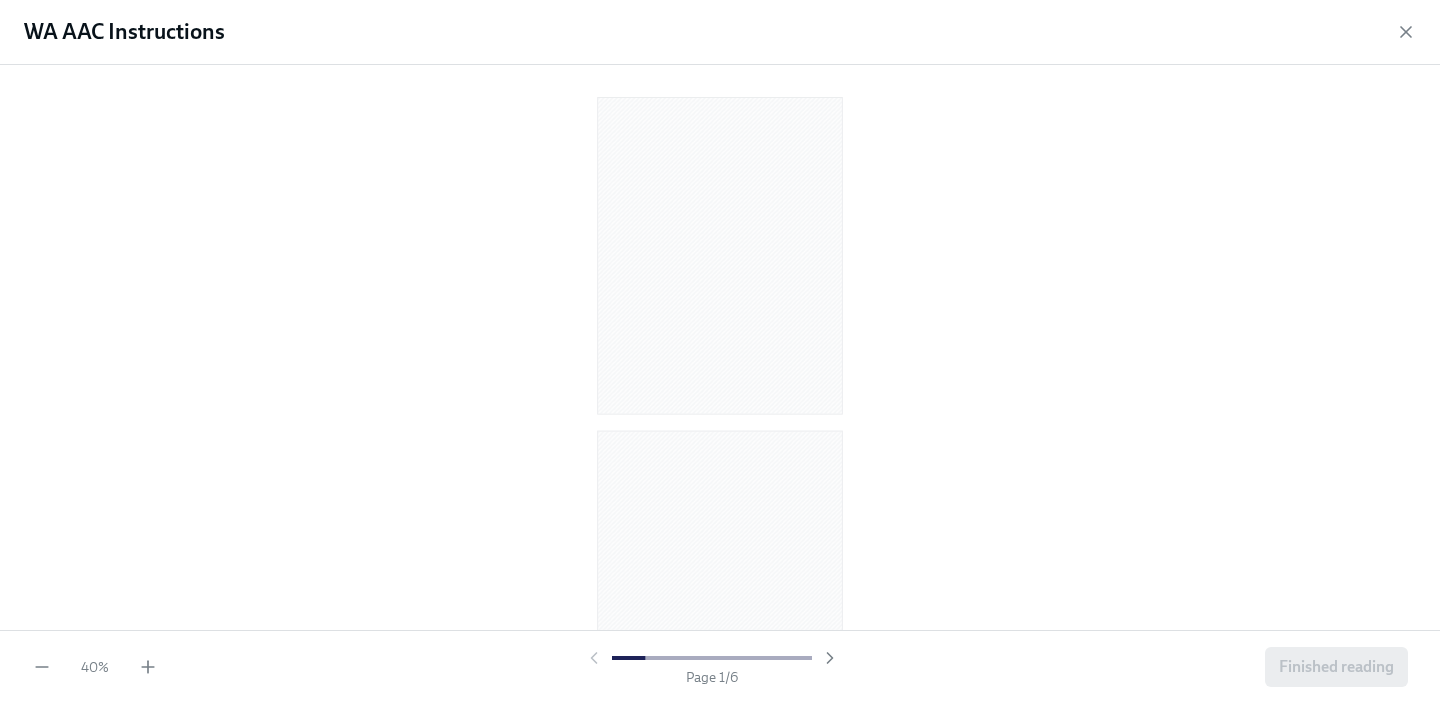 click on "40 % Page   1 / 6 Finished reading" at bounding box center (720, 666) 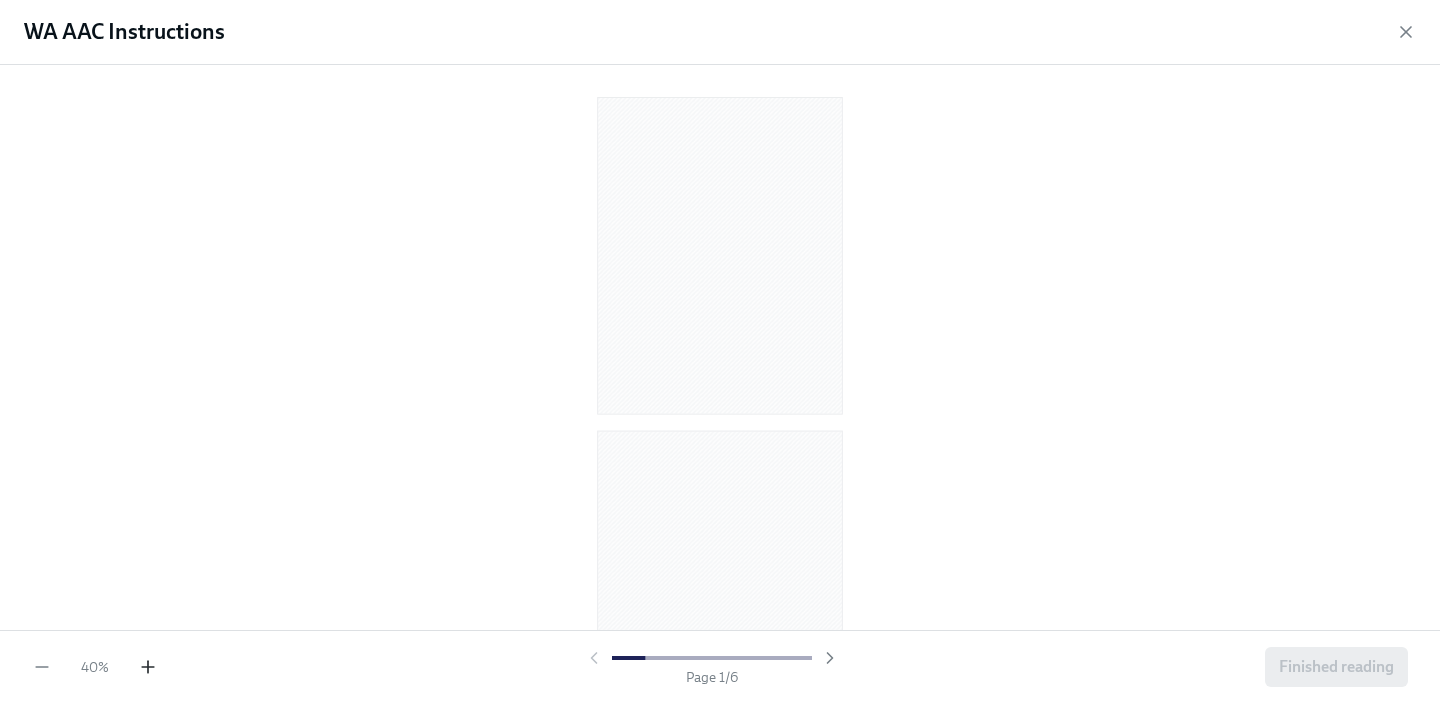 click 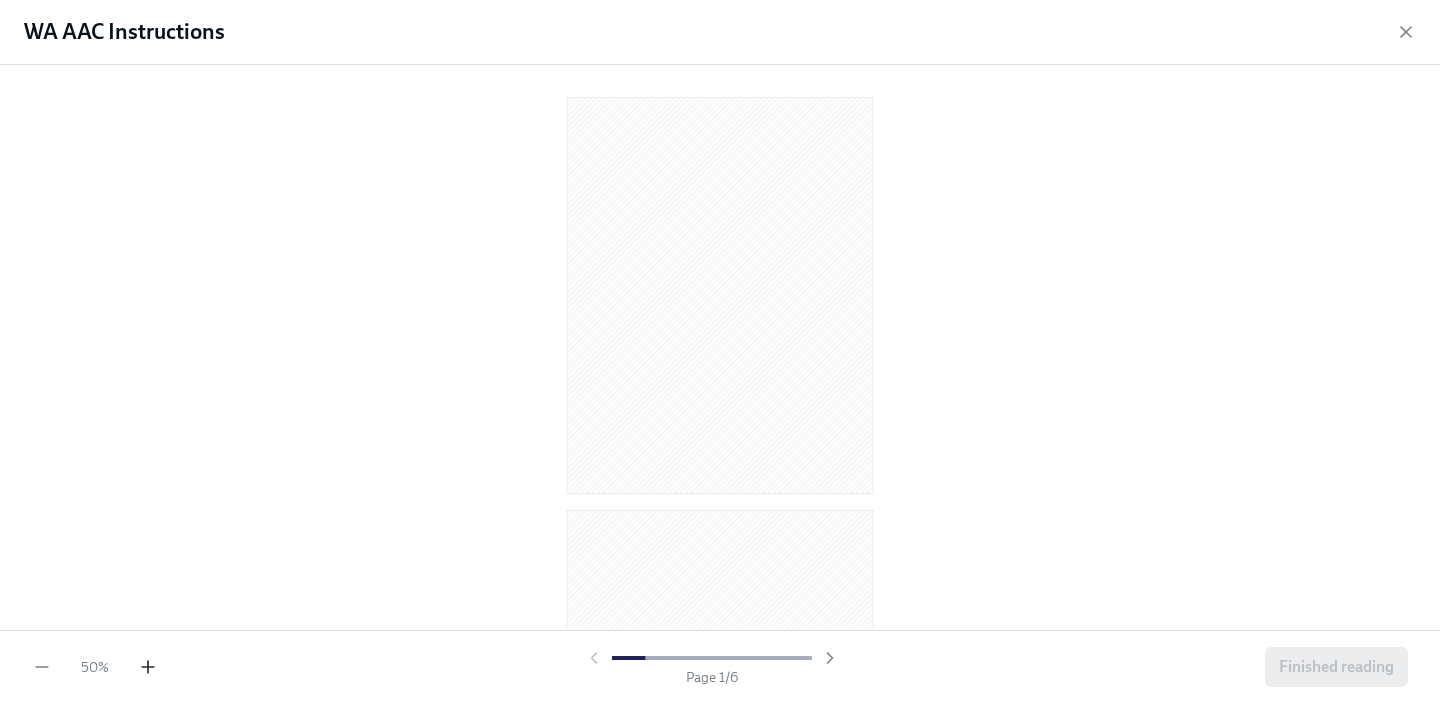 click 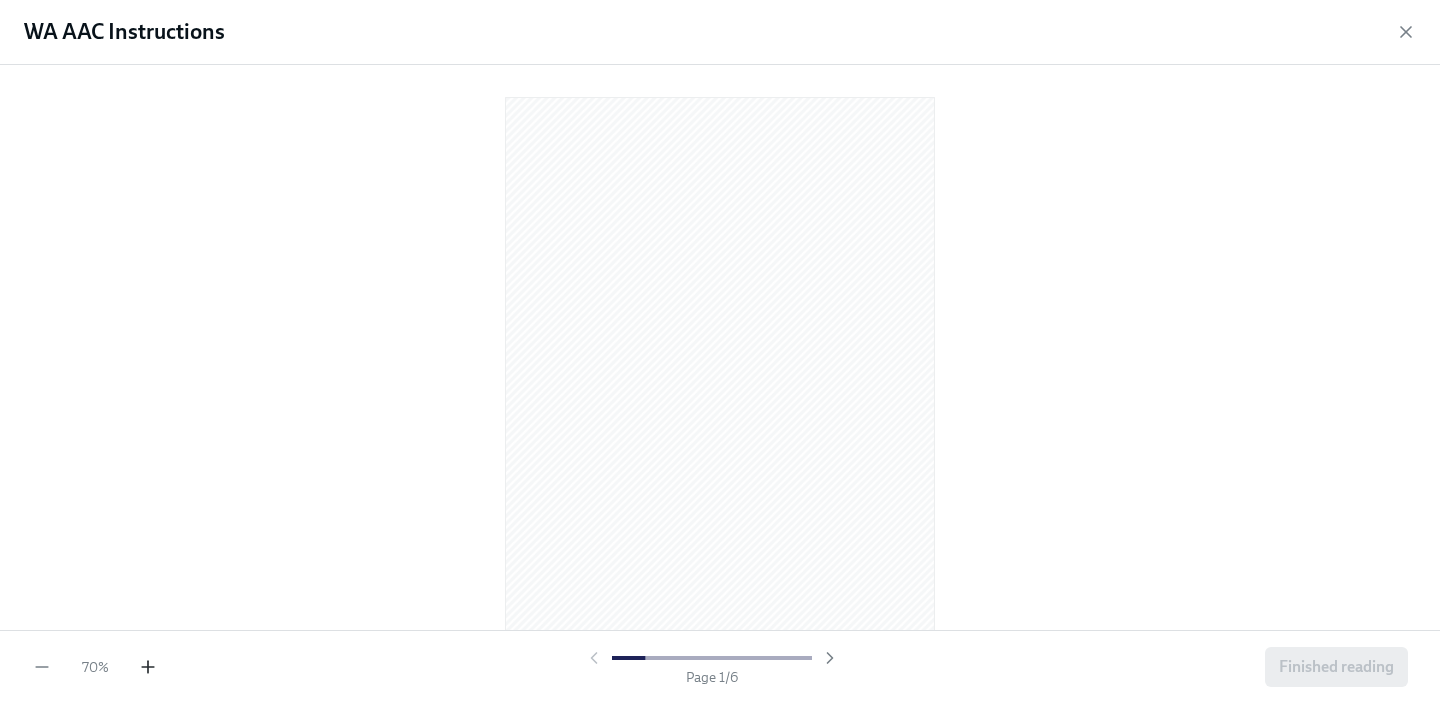 click 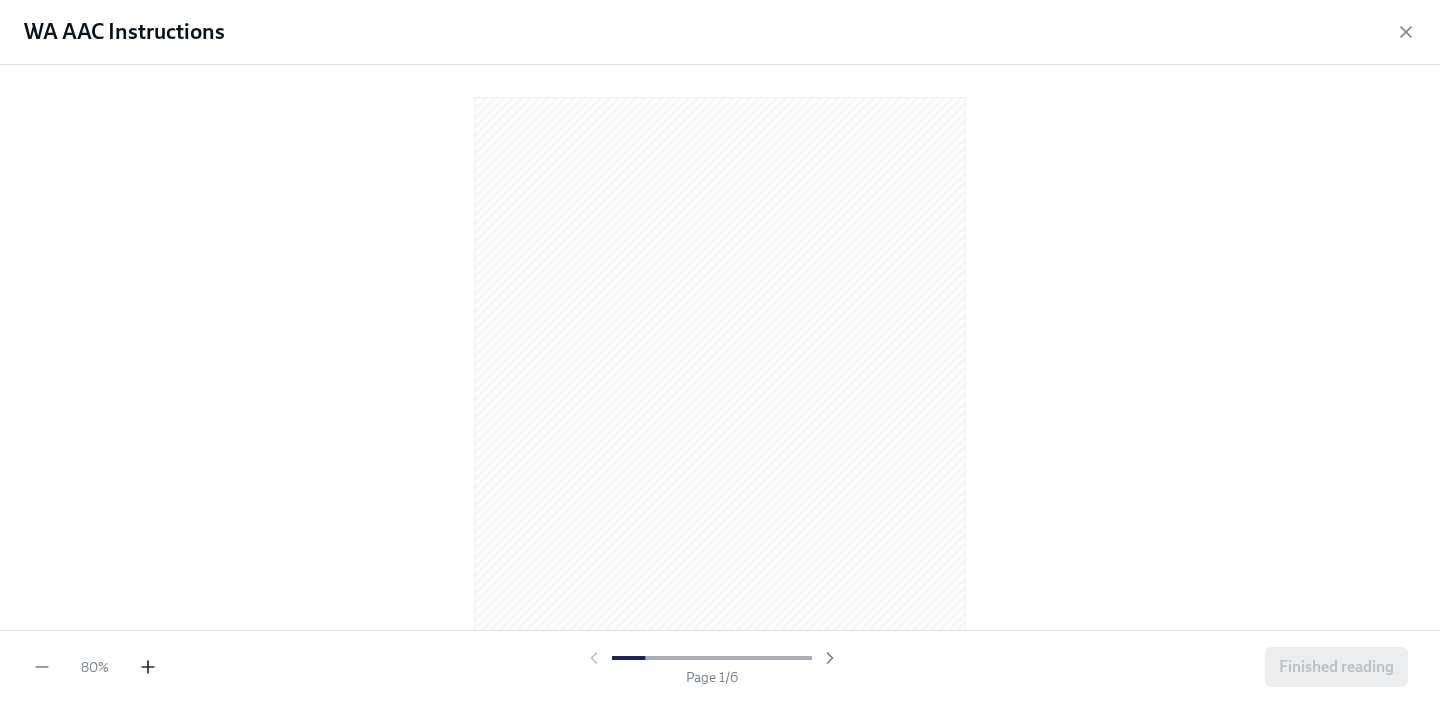 click 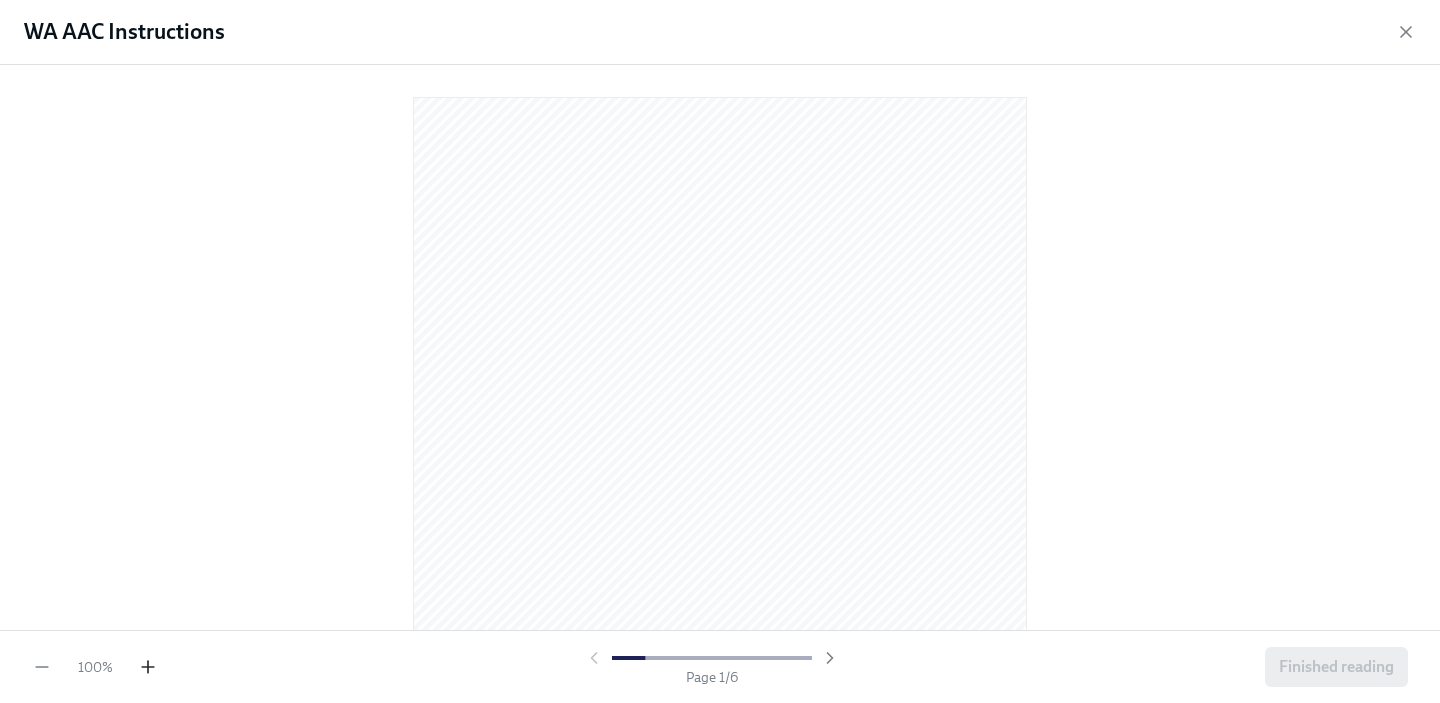 click 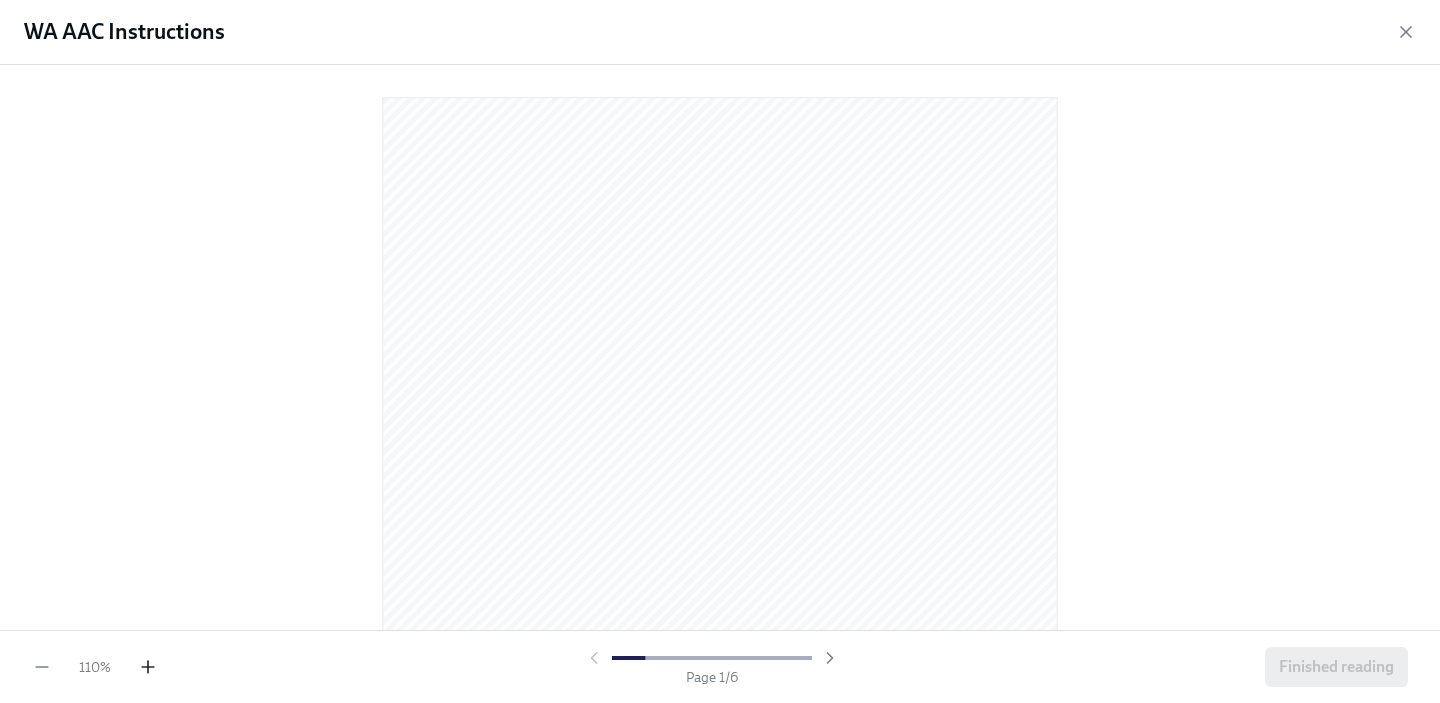 click 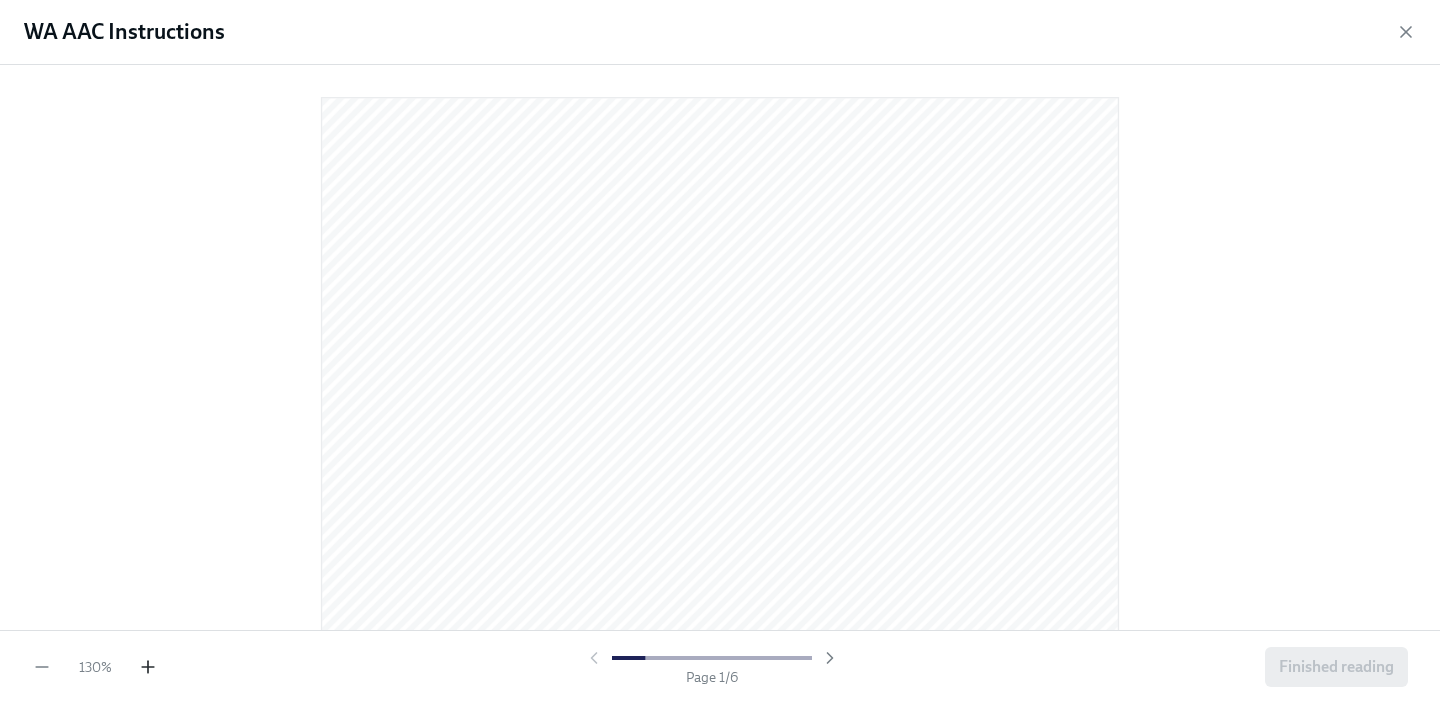 click 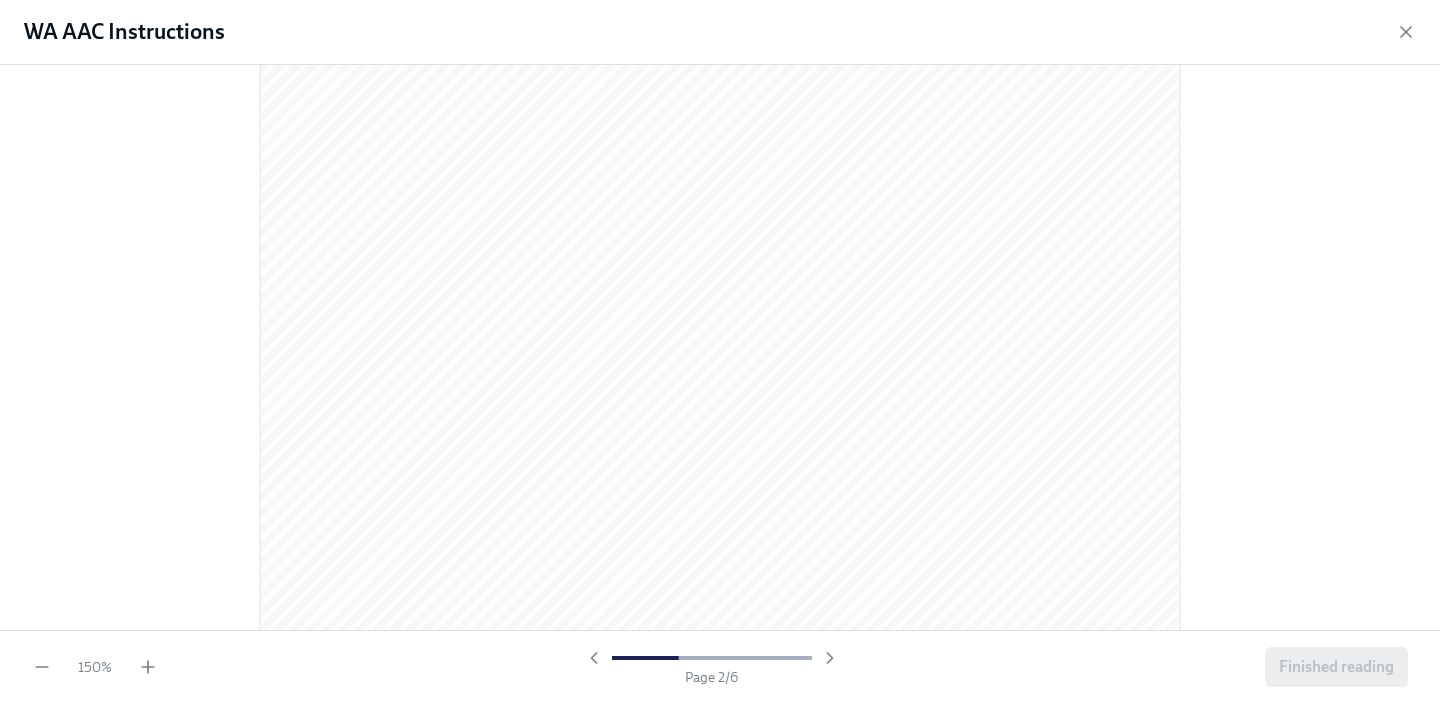 scroll, scrollTop: 1477, scrollLeft: 0, axis: vertical 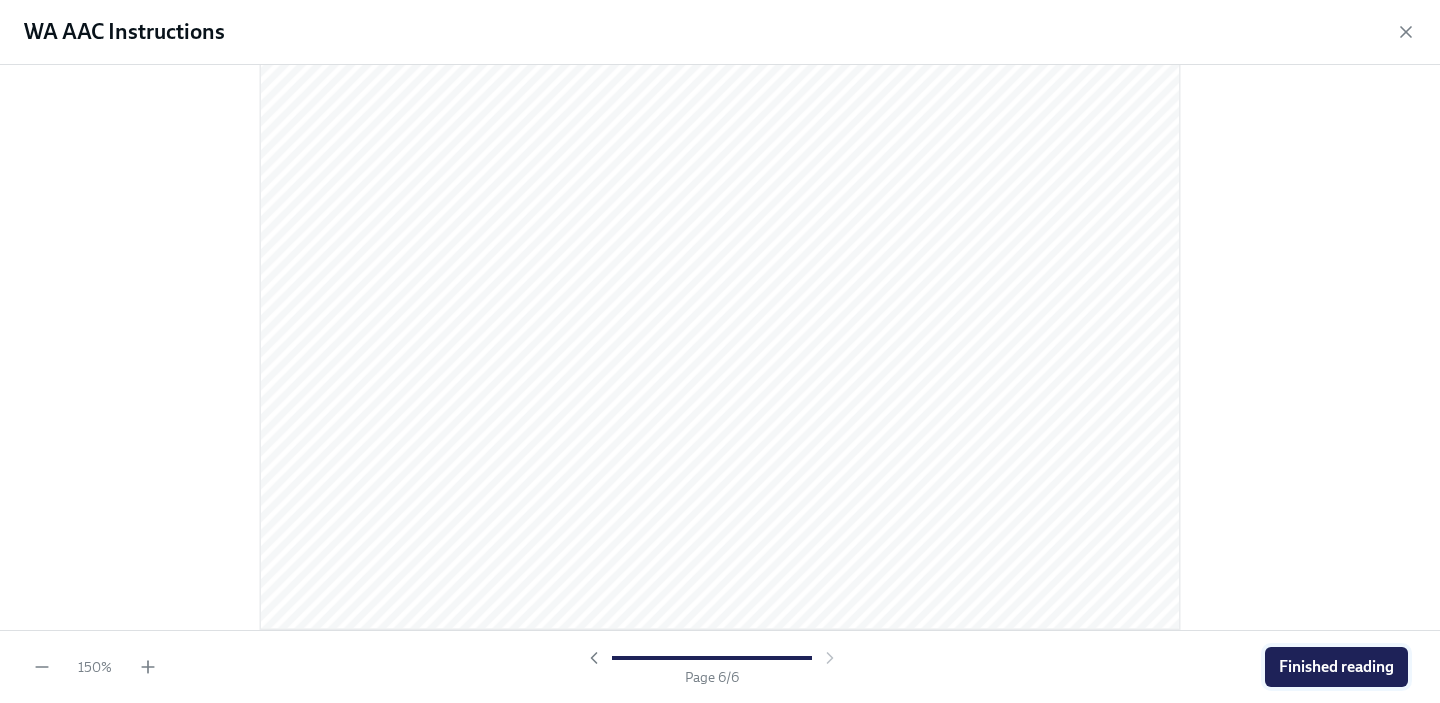 click on "Finished reading" at bounding box center [1336, 667] 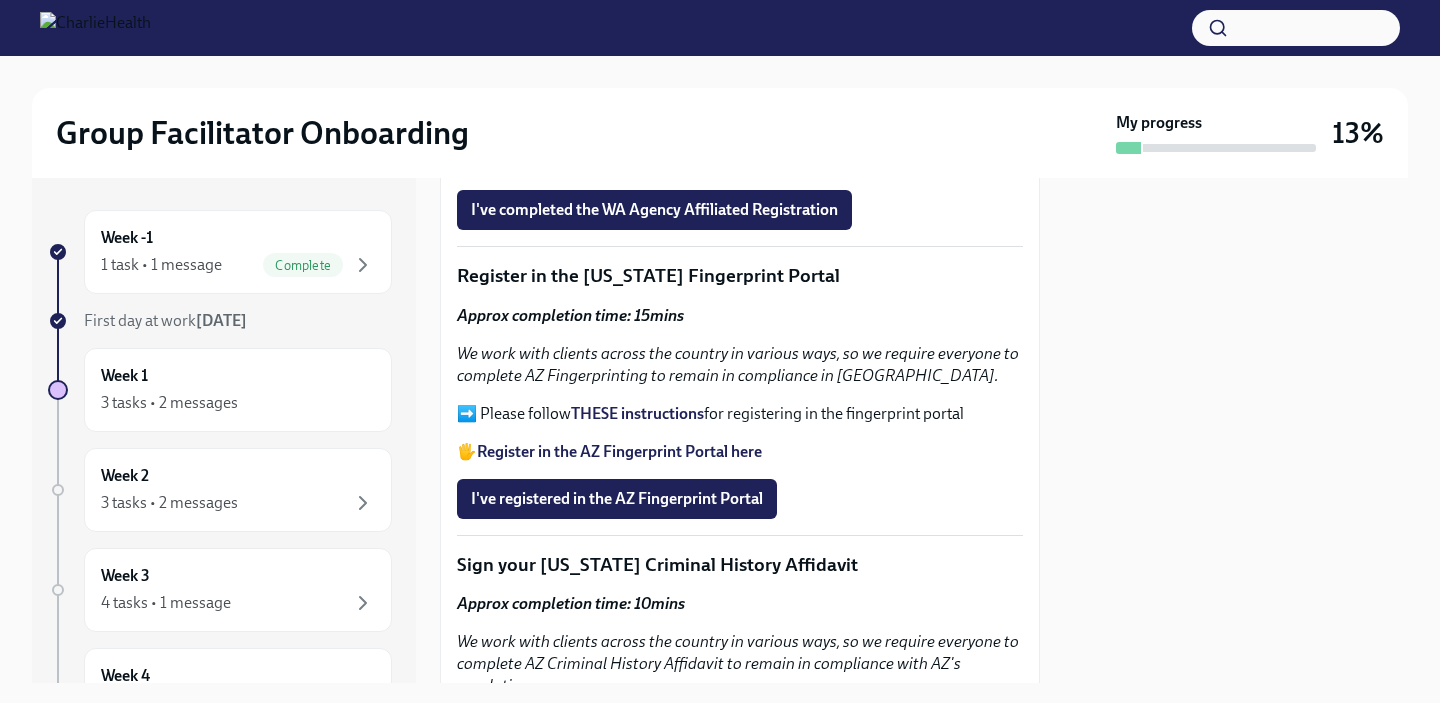 scroll, scrollTop: 2932, scrollLeft: 0, axis: vertical 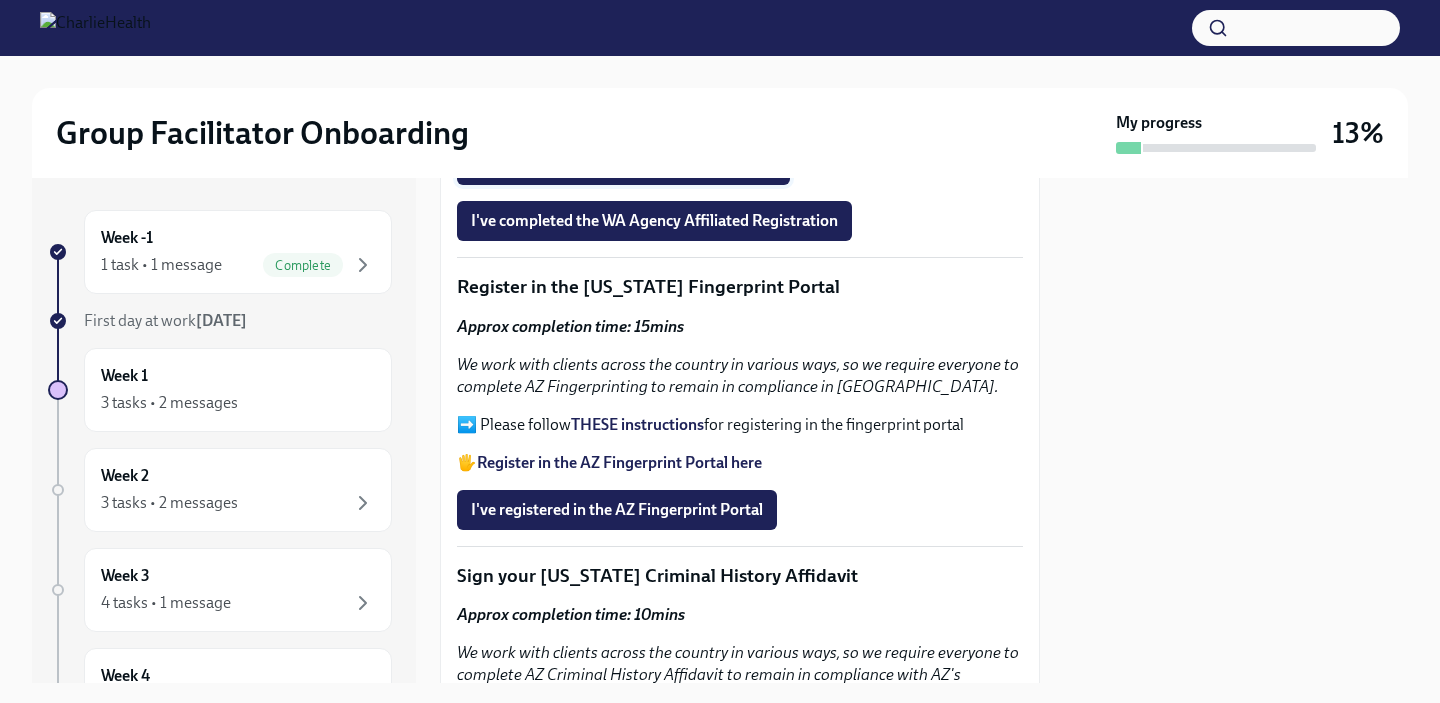 click on "Upload Attach your WA AAC Receipt here" at bounding box center [623, 165] 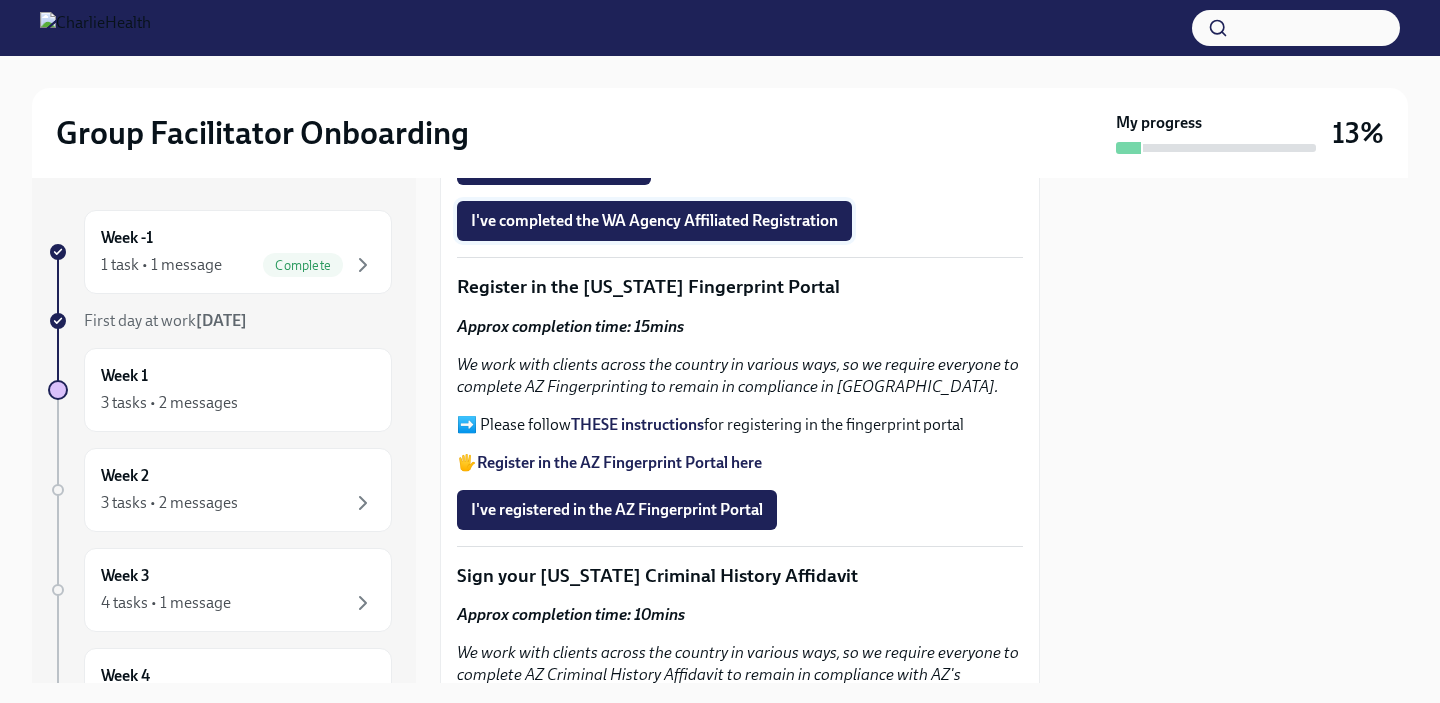 click on "I've completed the WA Agency Affiliated Registration" at bounding box center (654, 221) 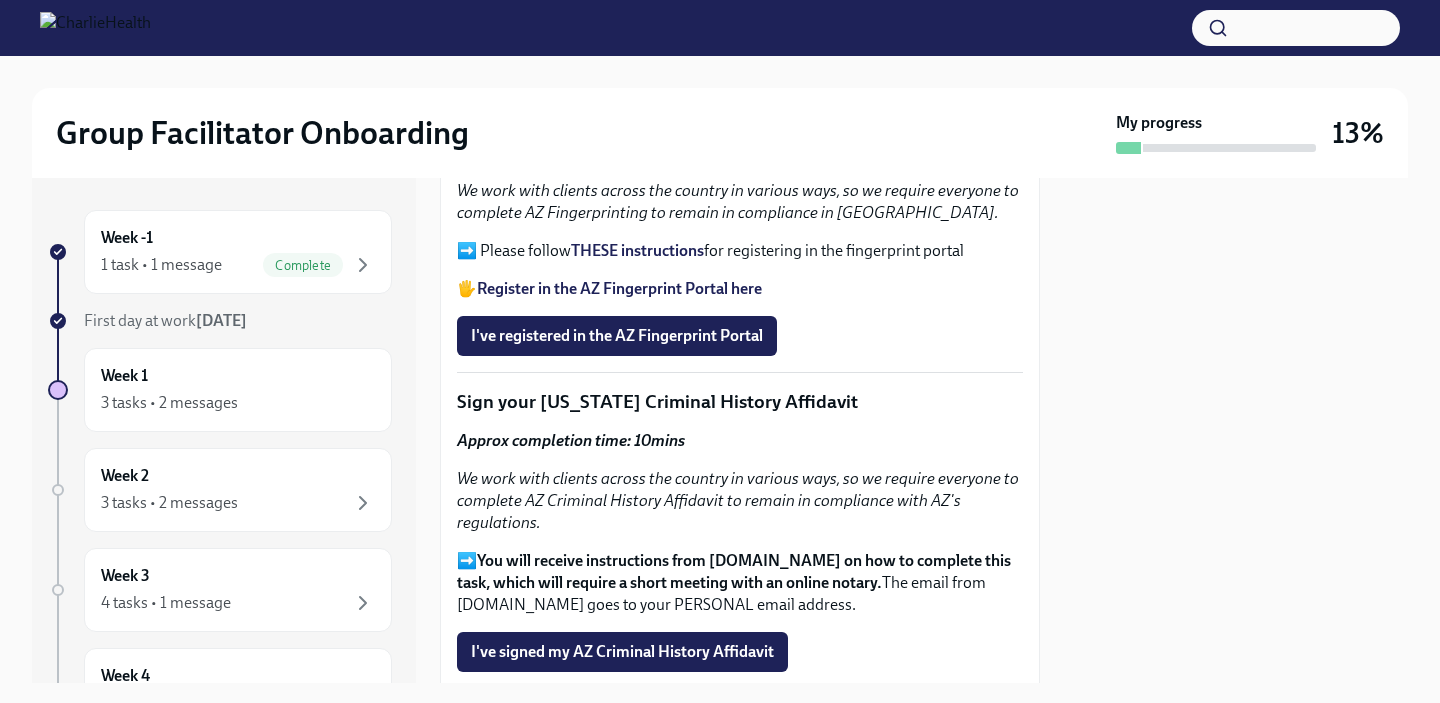 scroll, scrollTop: 3105, scrollLeft: 0, axis: vertical 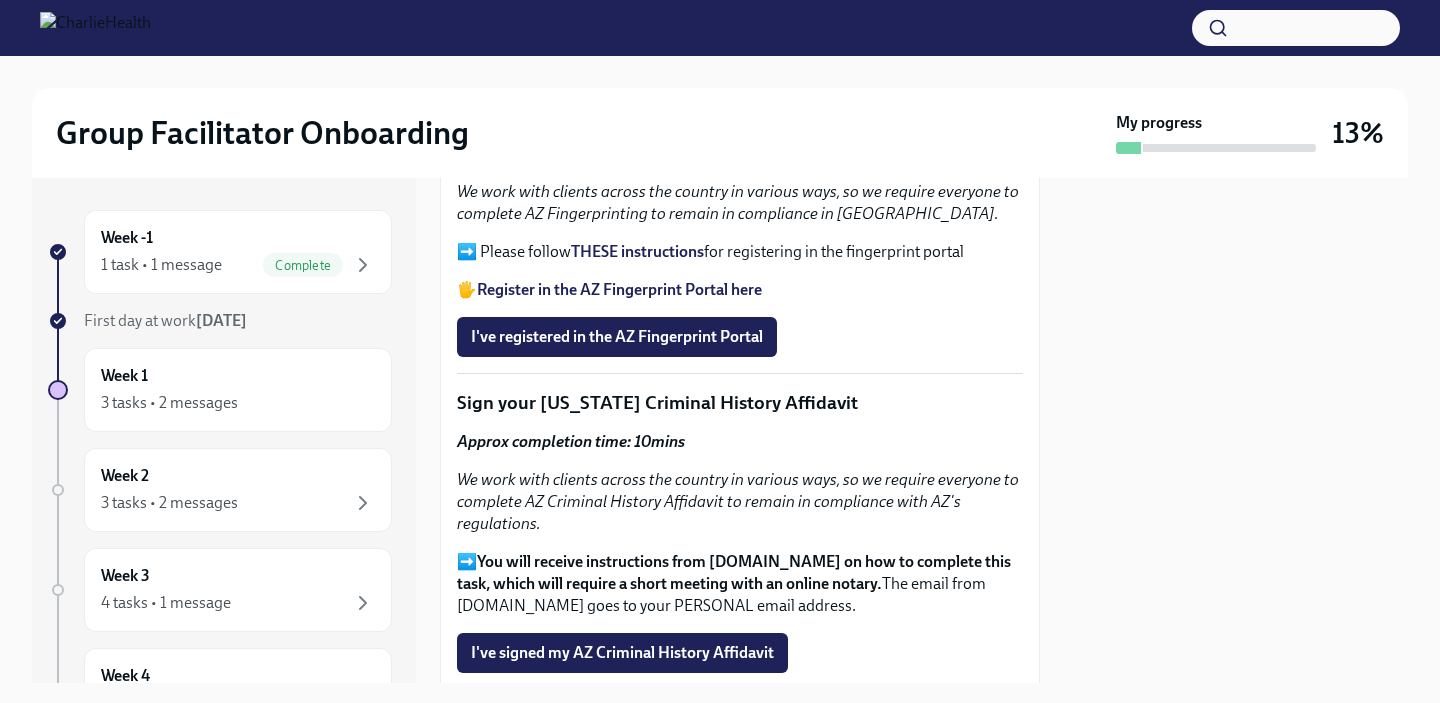 click on "THESE instructions" at bounding box center (637, 251) 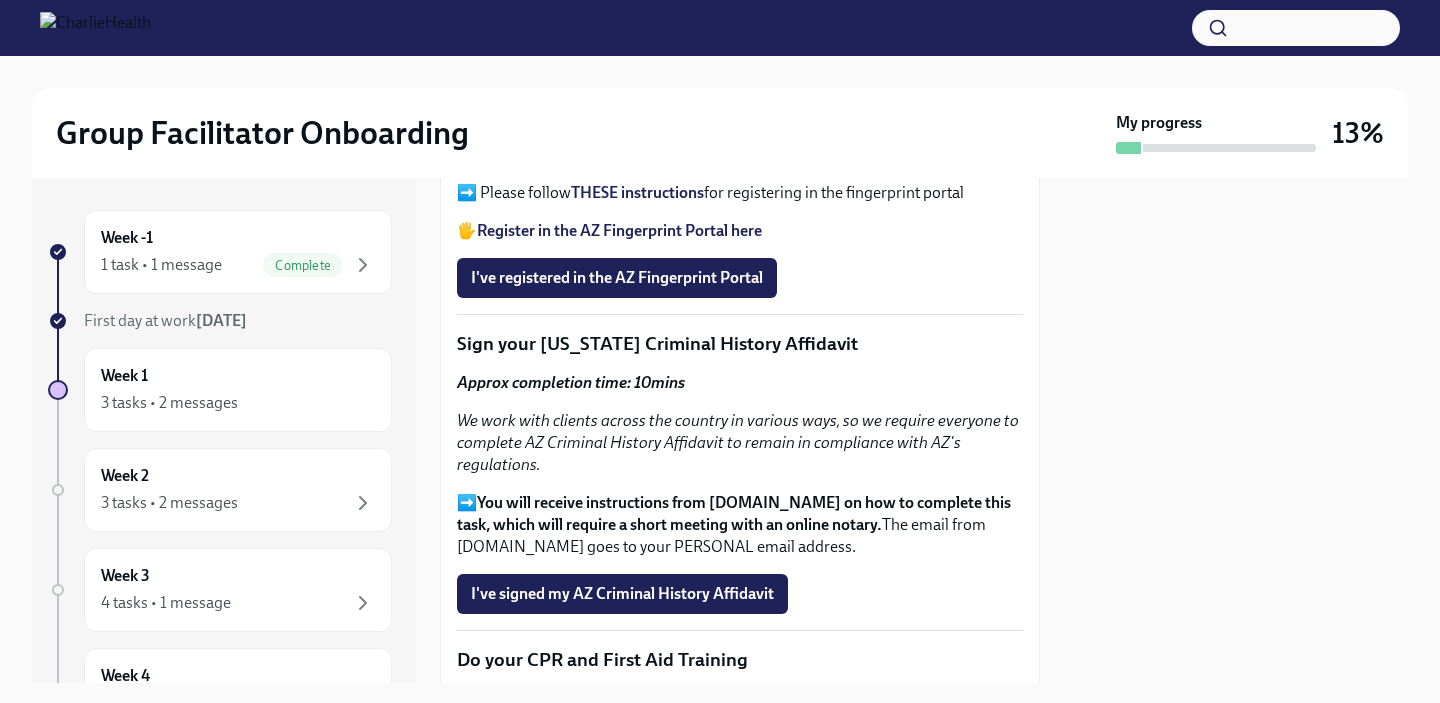 scroll, scrollTop: 3161, scrollLeft: 0, axis: vertical 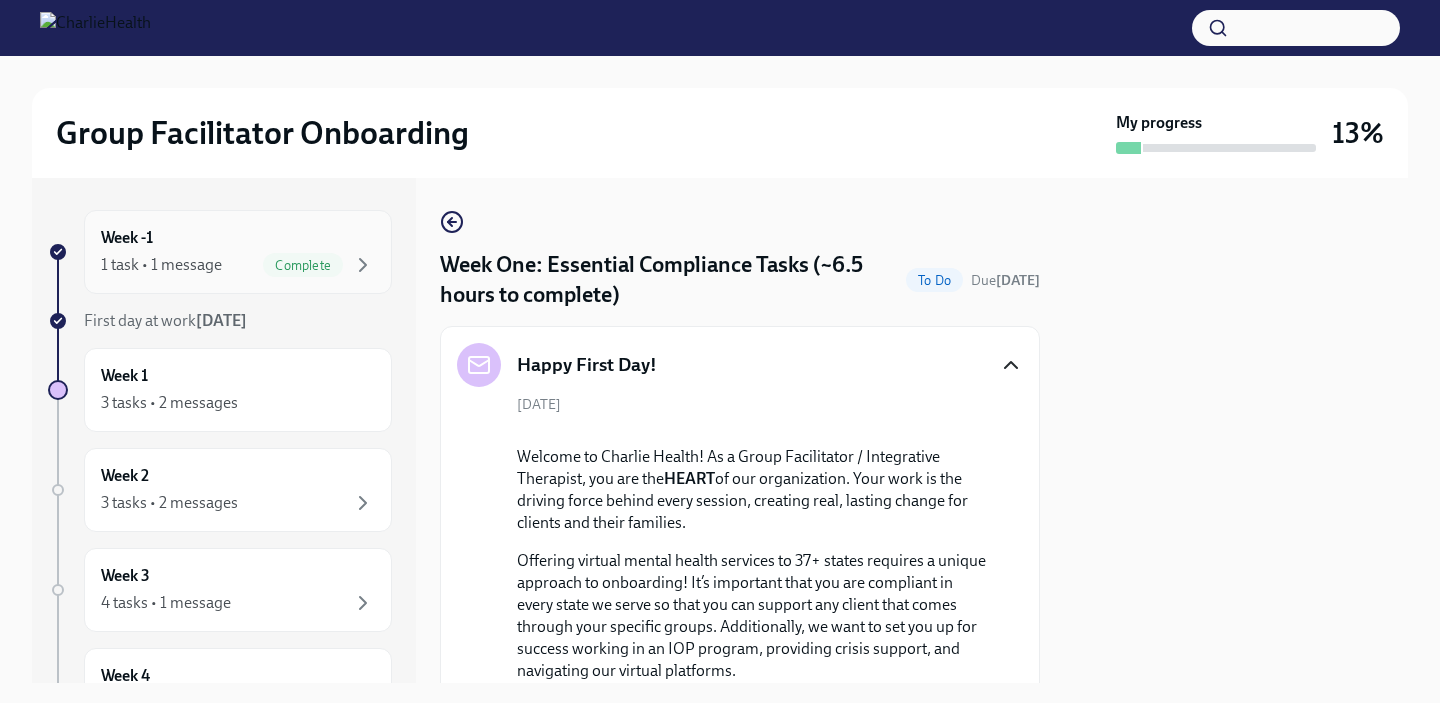 click on "Week -1 1 task • 1 message Complete" at bounding box center [238, 252] 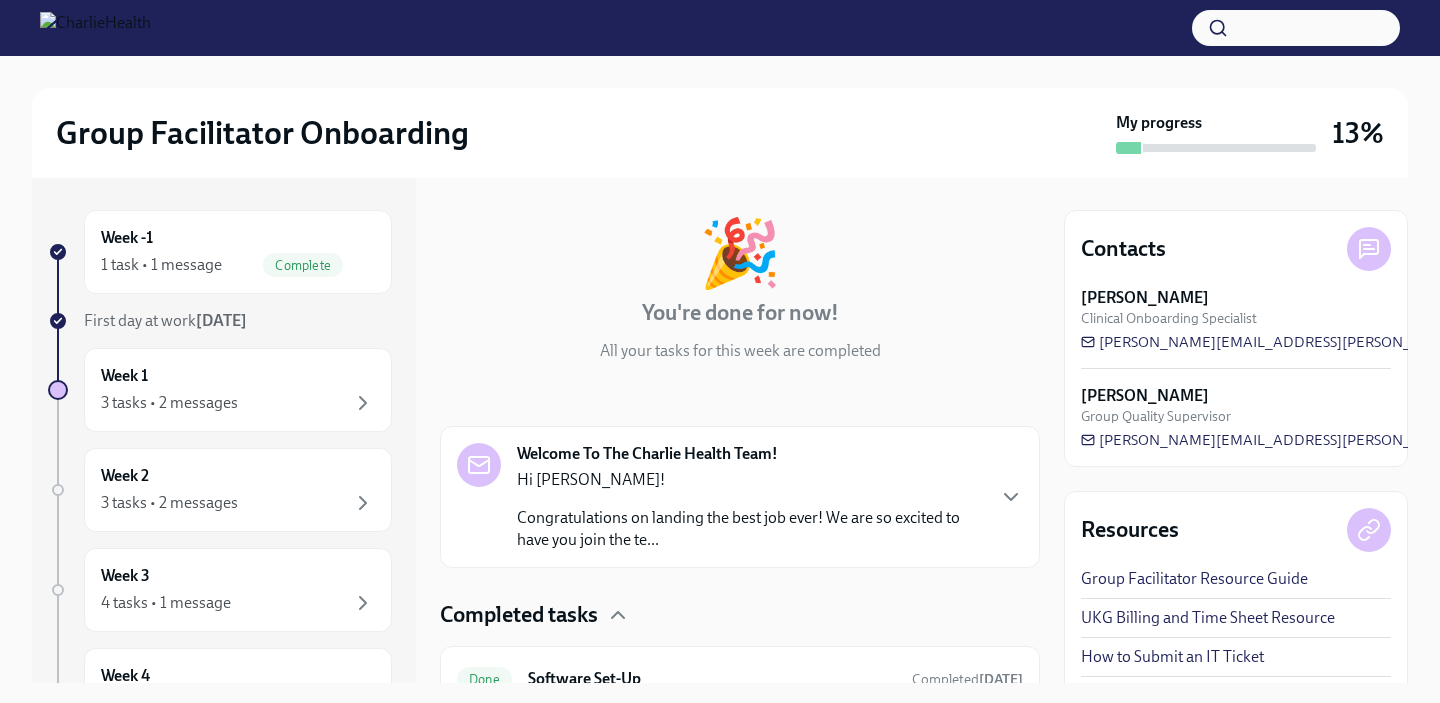 scroll, scrollTop: 175, scrollLeft: 0, axis: vertical 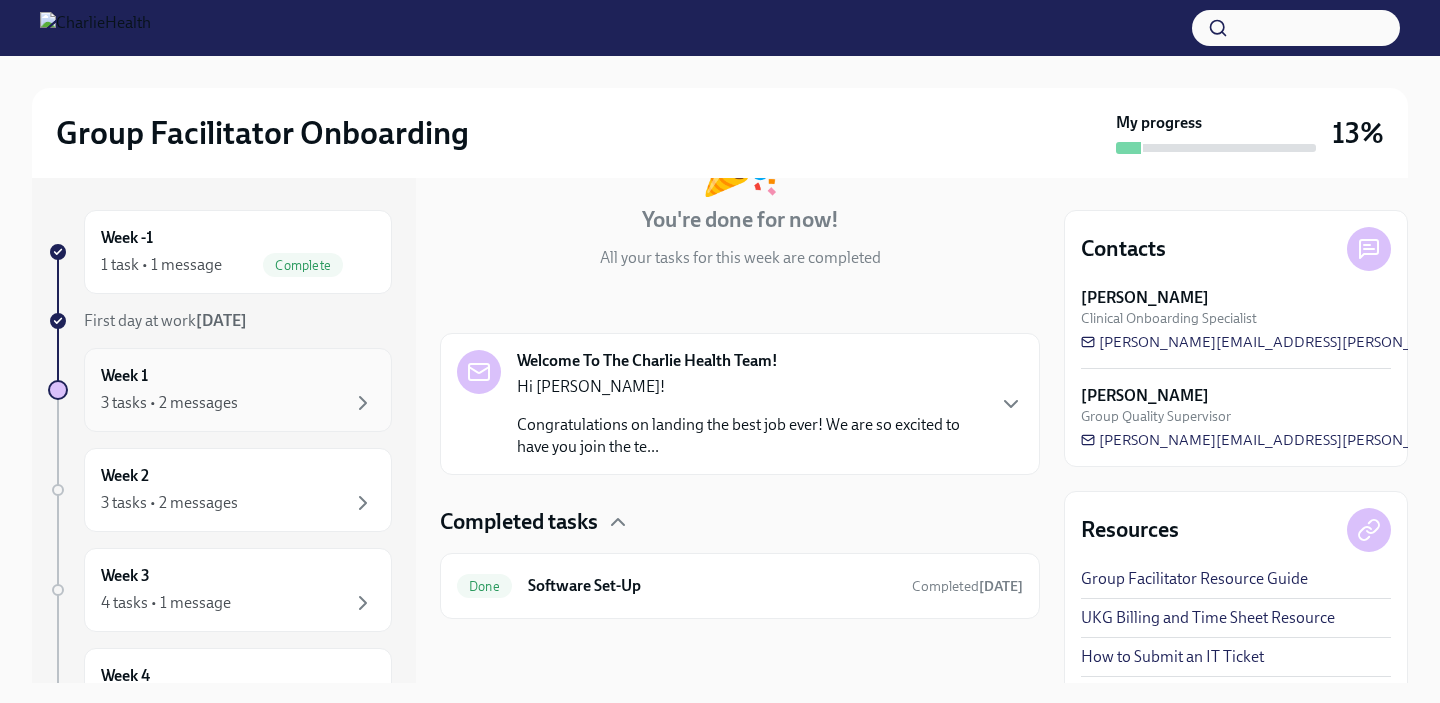 click on "3 tasks • 2 messages" at bounding box center [238, 403] 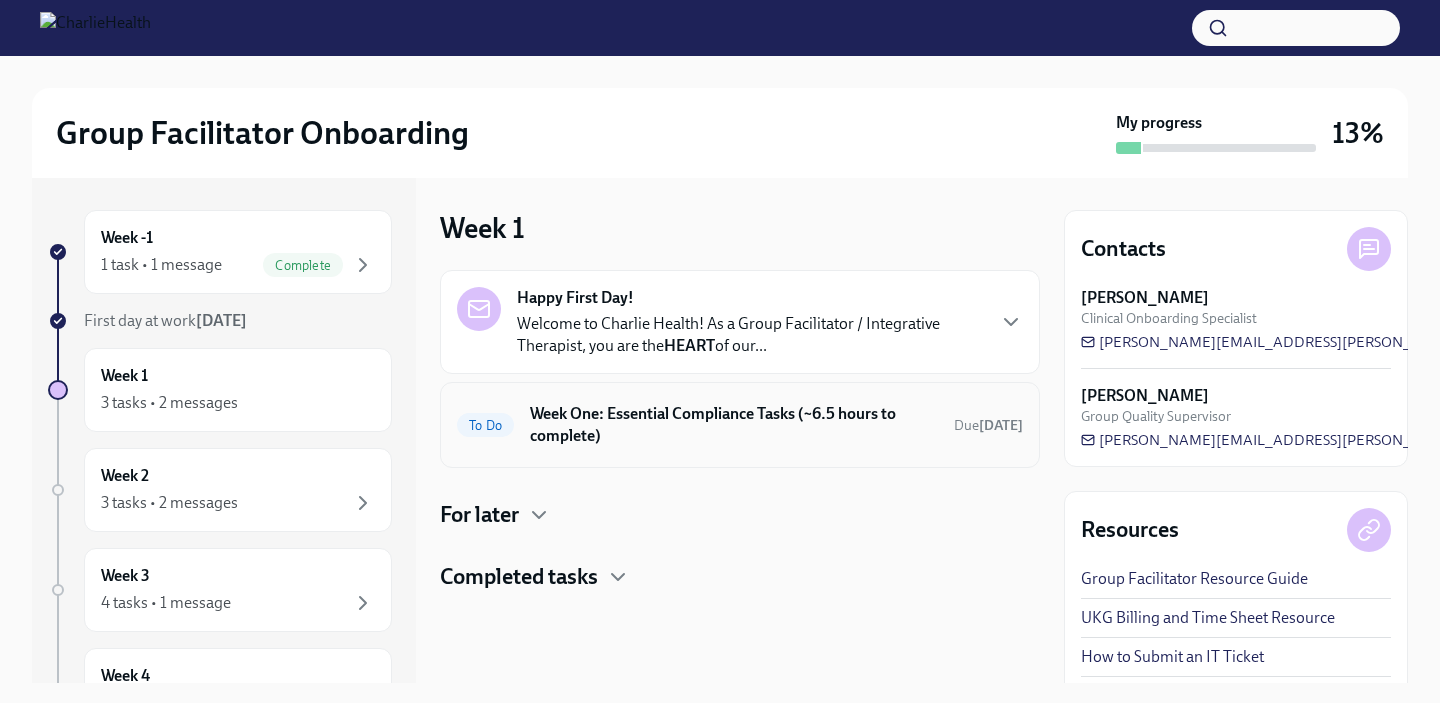 click on "Week One: Essential Compliance Tasks (~6.5 hours to complete)" at bounding box center [734, 425] 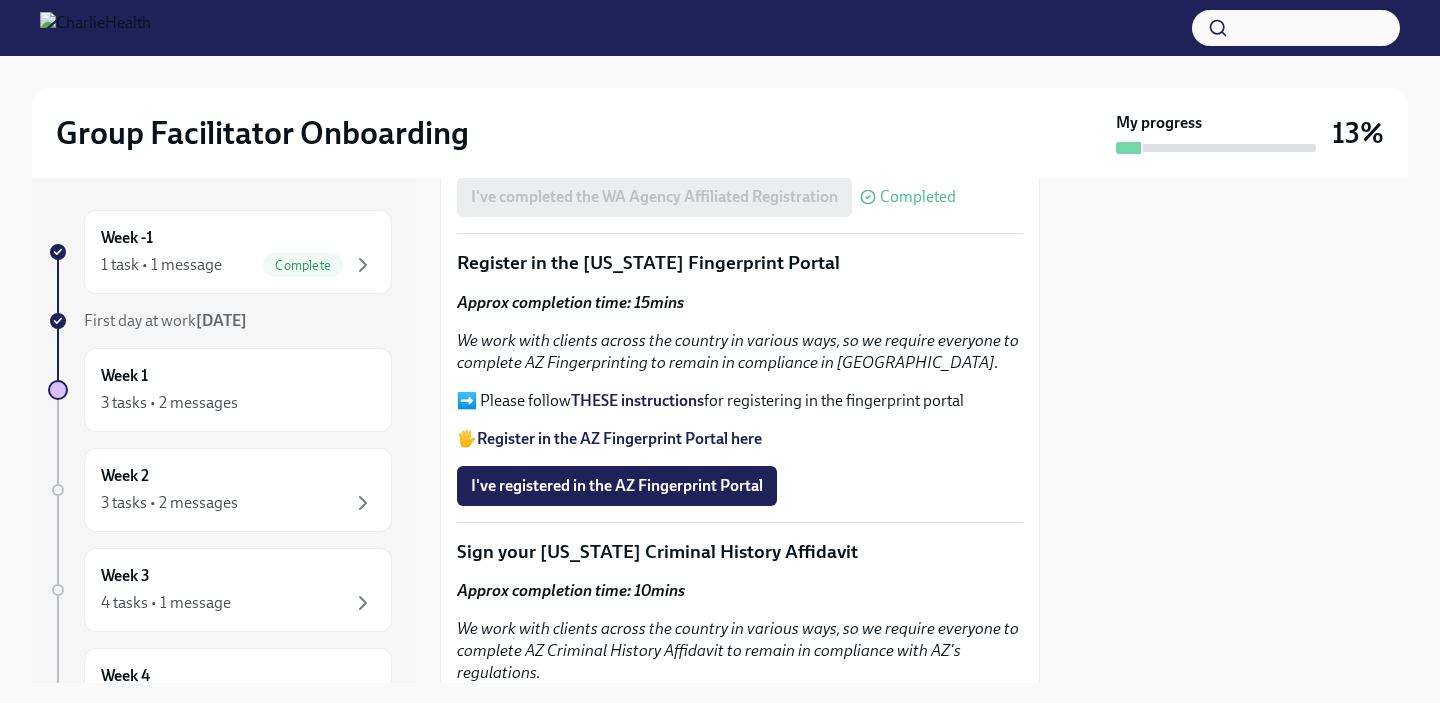 scroll, scrollTop: 2237, scrollLeft: 0, axis: vertical 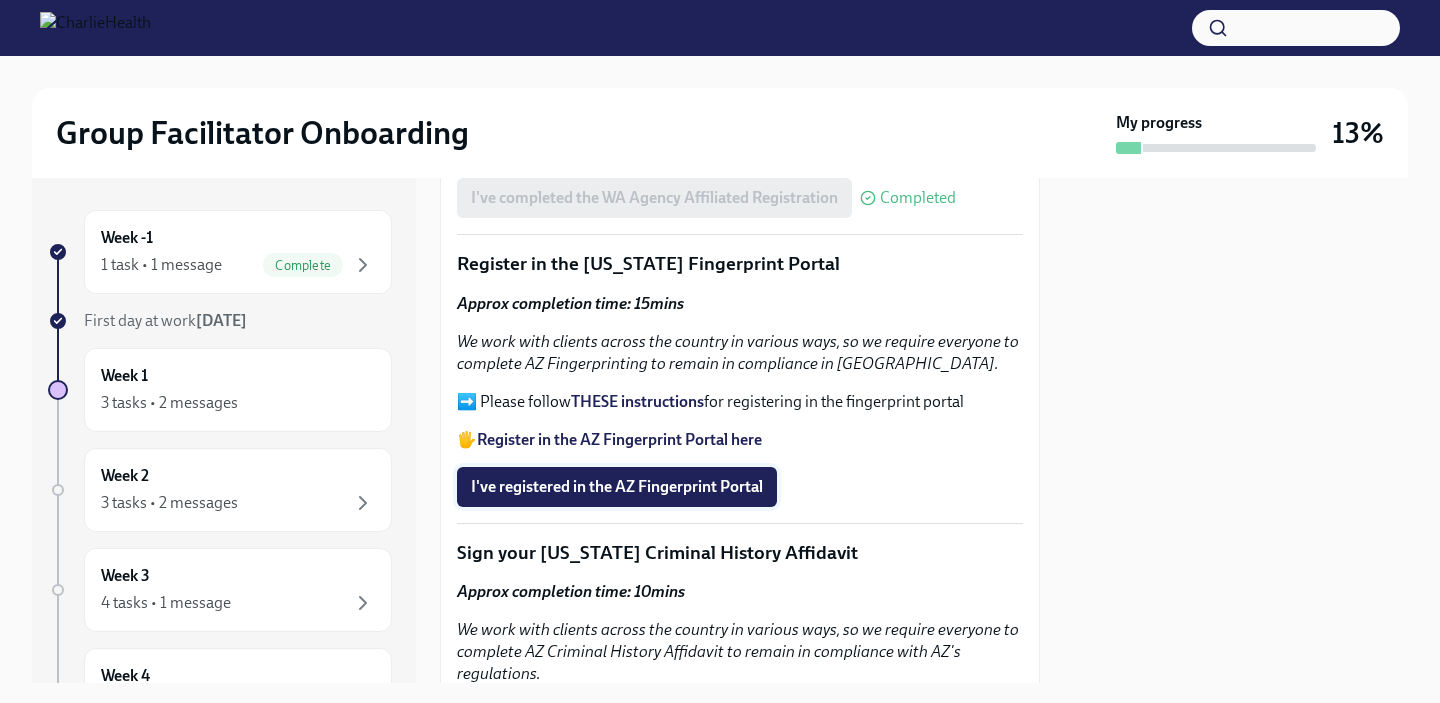 click on "I've registered in the AZ Fingerprint Portal" at bounding box center [617, 487] 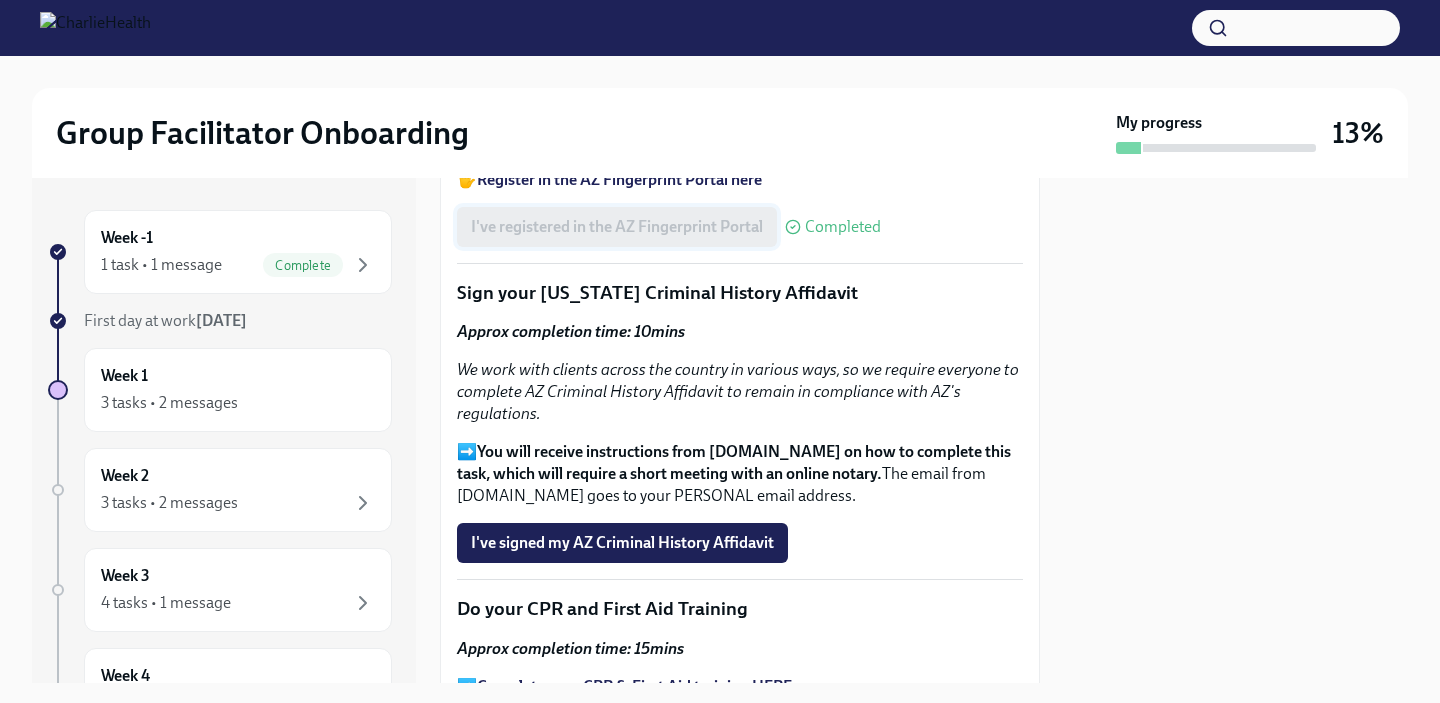 scroll, scrollTop: 2495, scrollLeft: 0, axis: vertical 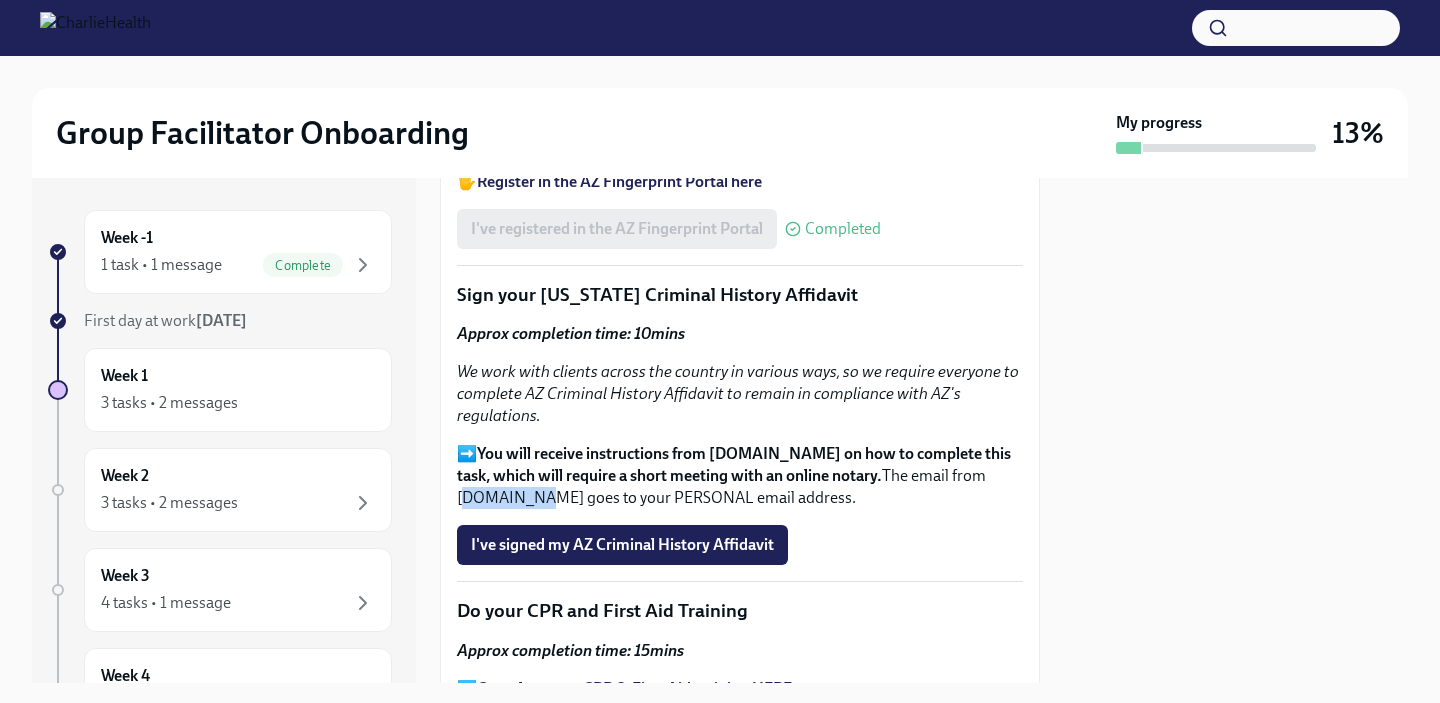 drag, startPoint x: 457, startPoint y: 500, endPoint x: 528, endPoint y: 497, distance: 71.063354 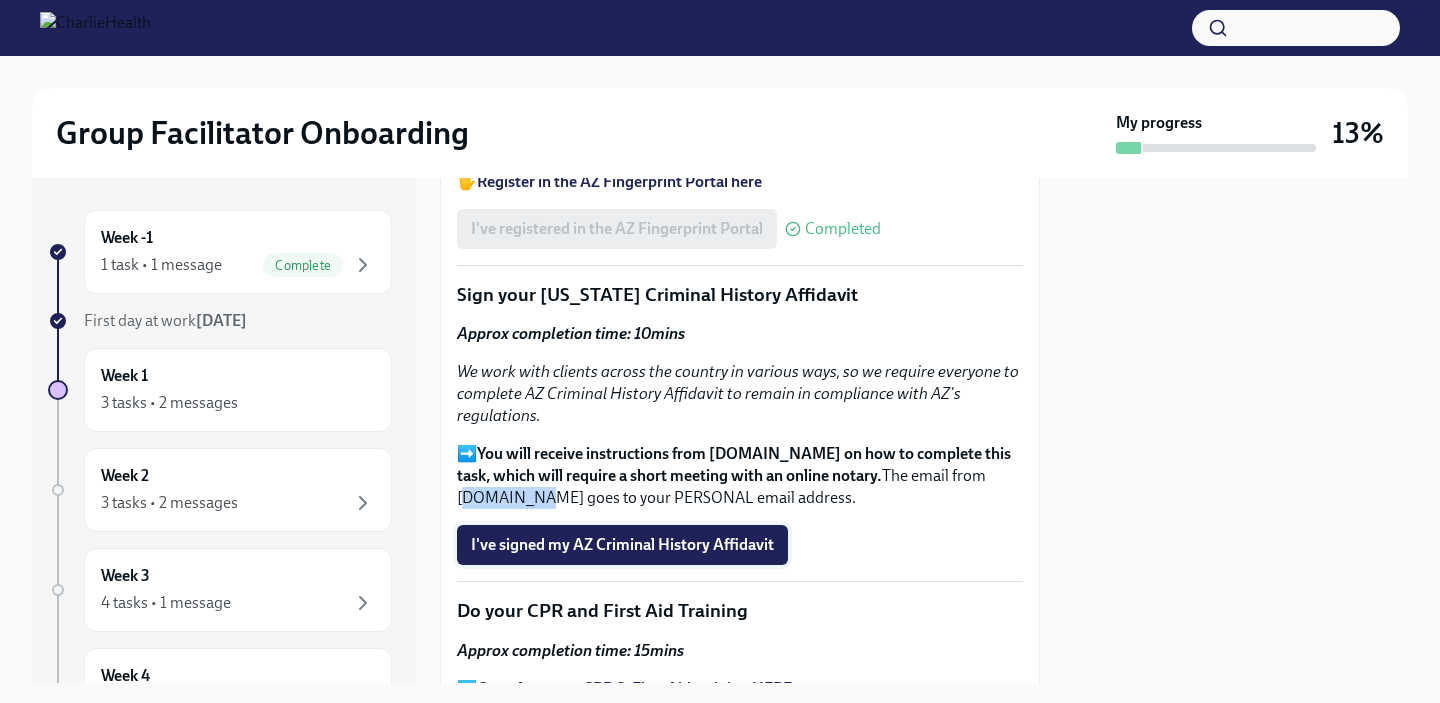 click on "I've signed my AZ Criminal History Affidavit" at bounding box center (622, 545) 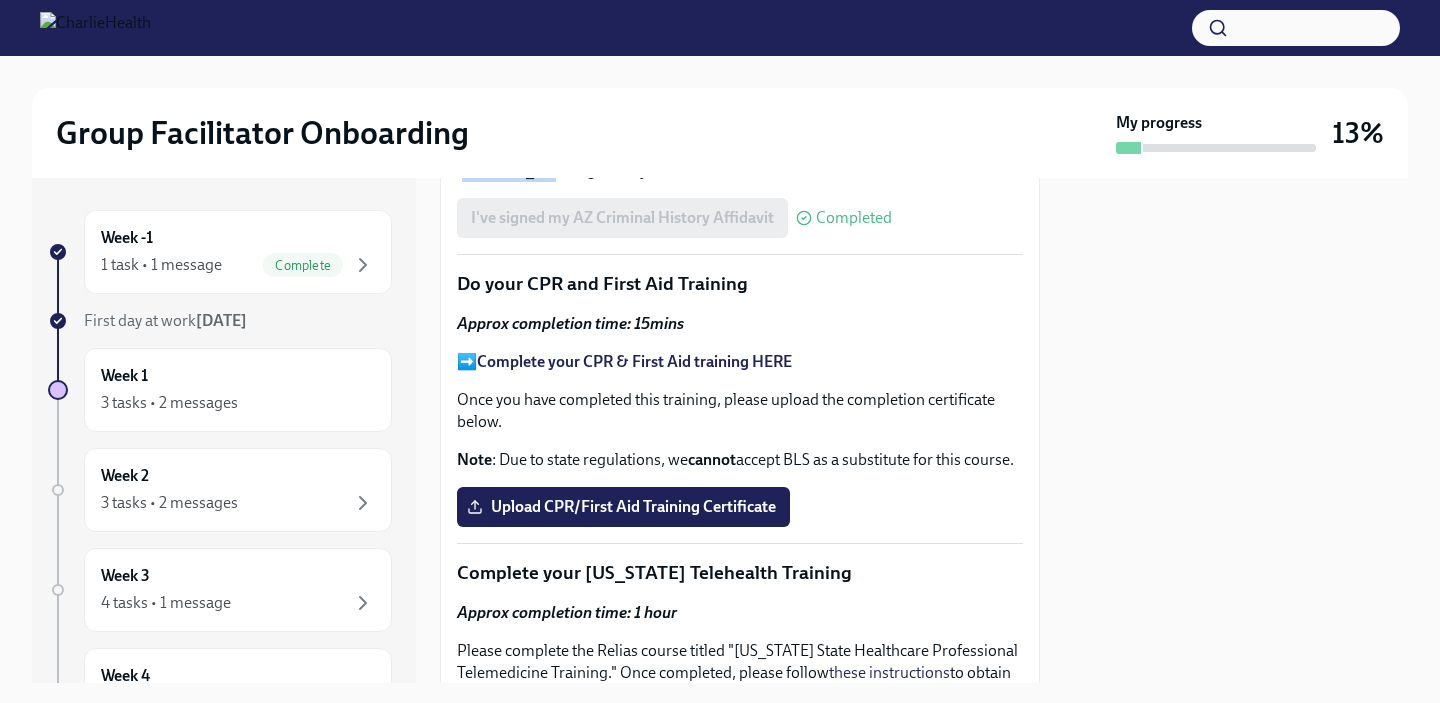 scroll, scrollTop: 2827, scrollLeft: 0, axis: vertical 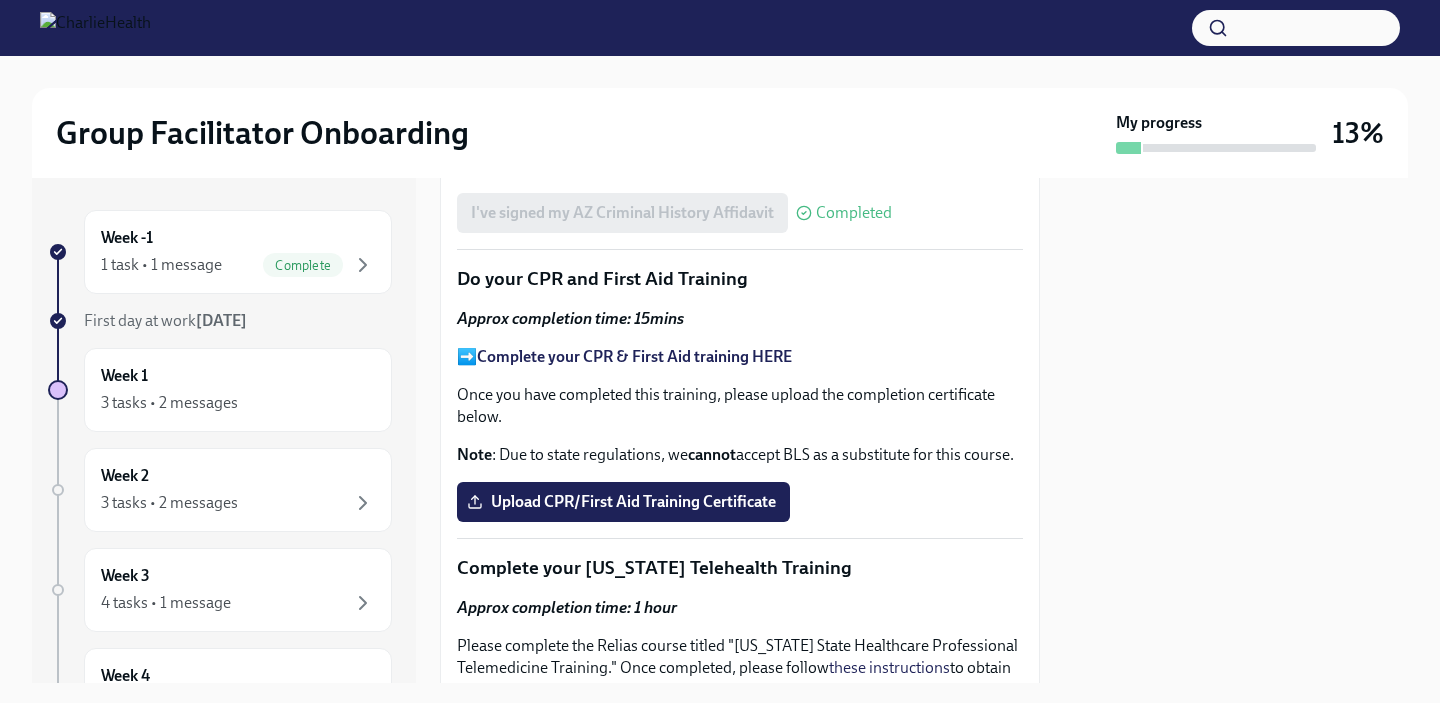 click on "Complete your CPR & First Aid training HERE" at bounding box center (634, 356) 